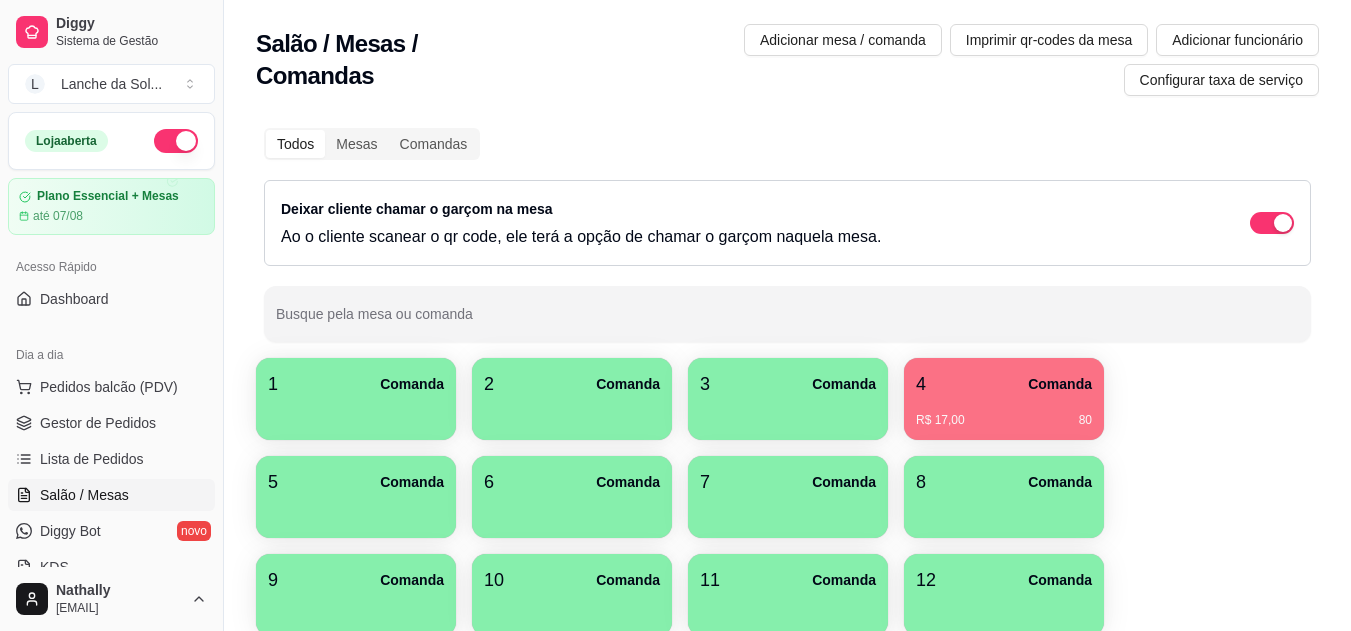 scroll, scrollTop: 0, scrollLeft: 0, axis: both 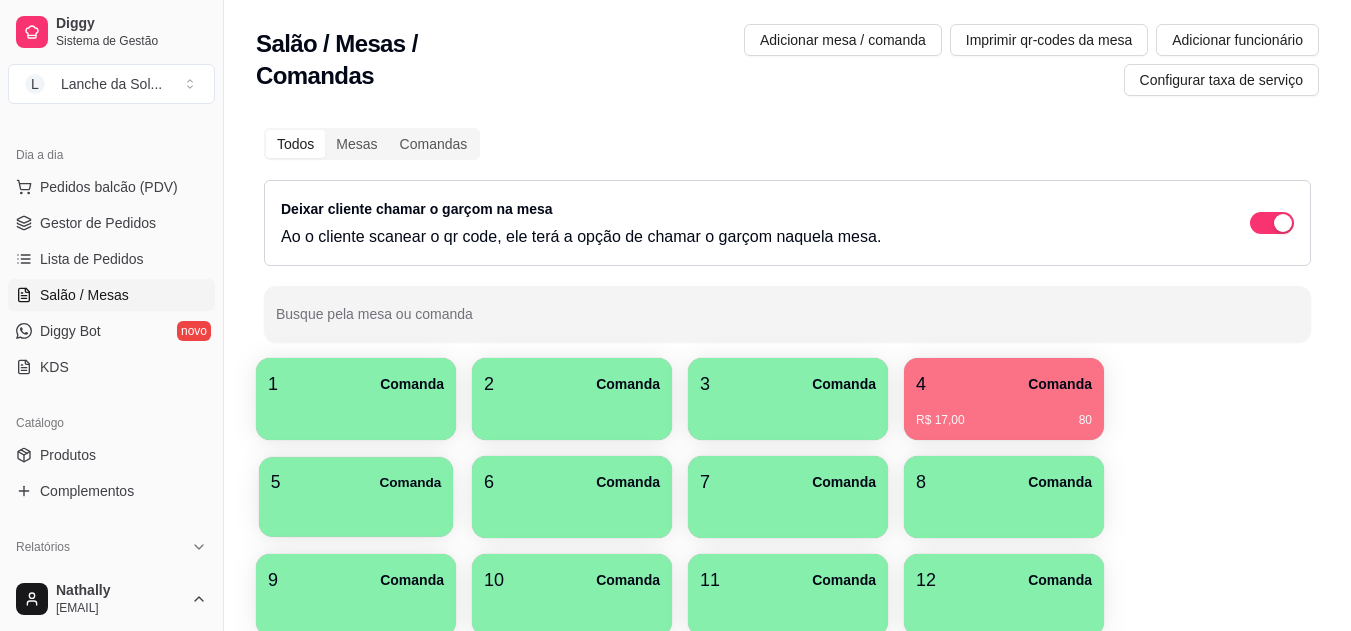 click at bounding box center [356, 510] 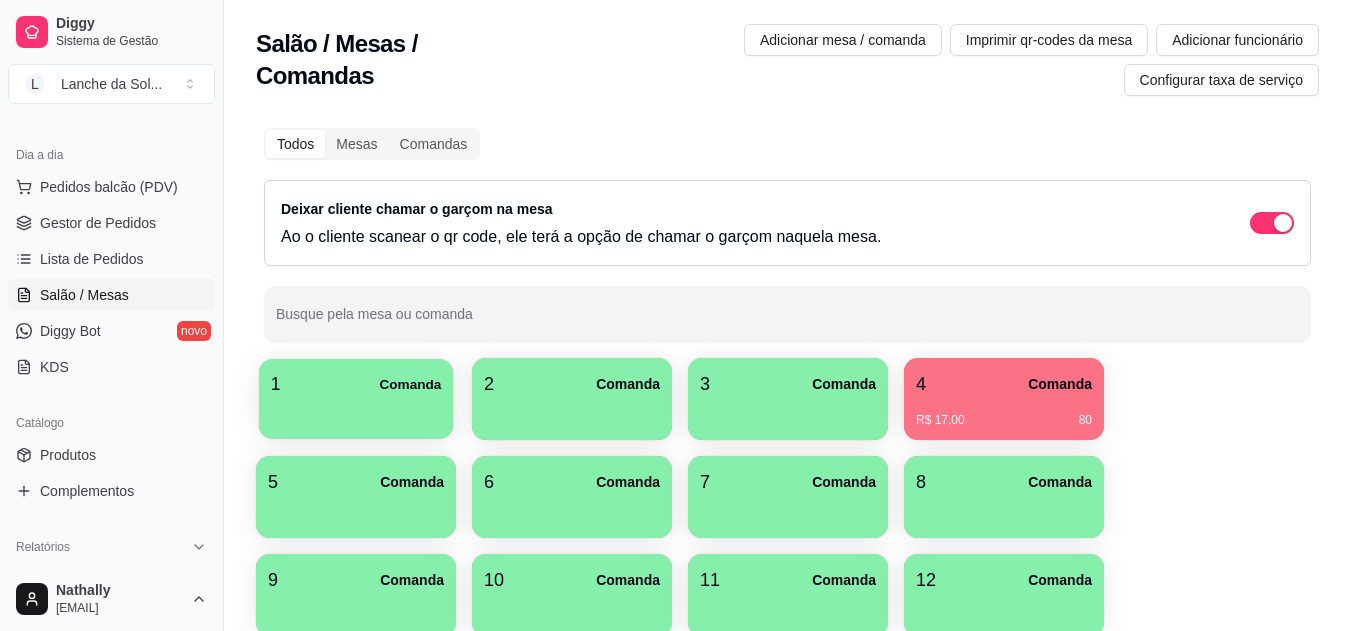click on "1 Comanda" at bounding box center [356, 399] 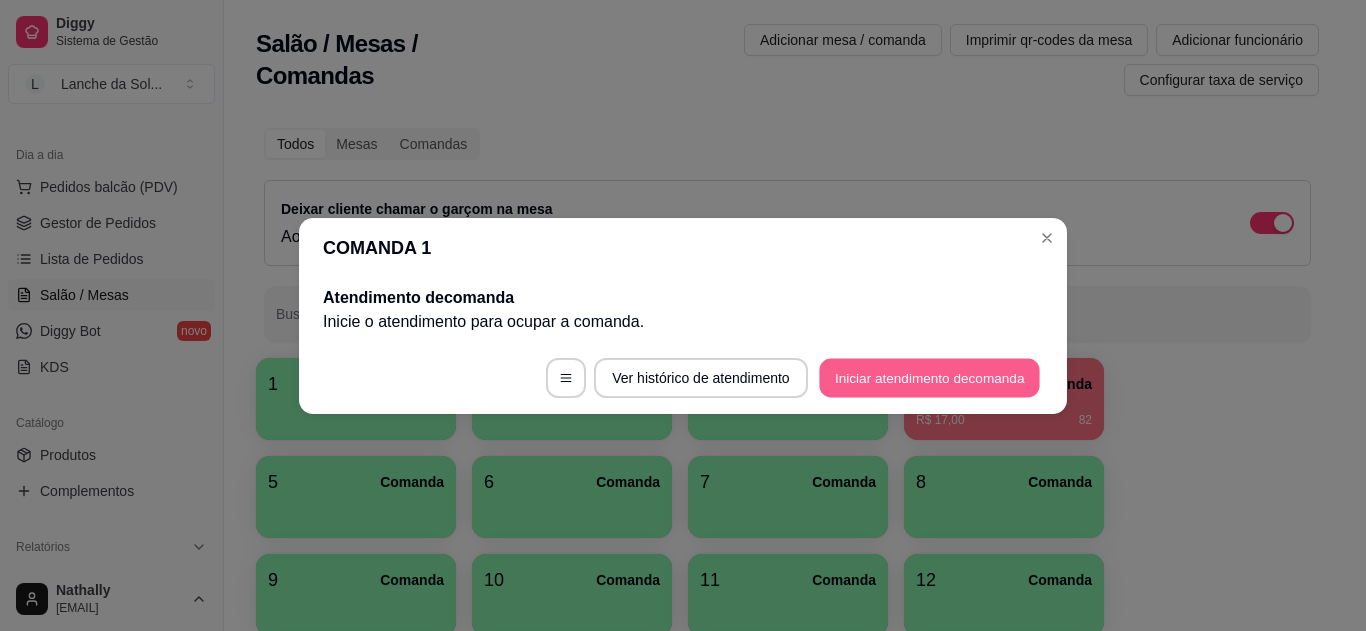 click on "Iniciar atendimento de  comanda" at bounding box center [929, 377] 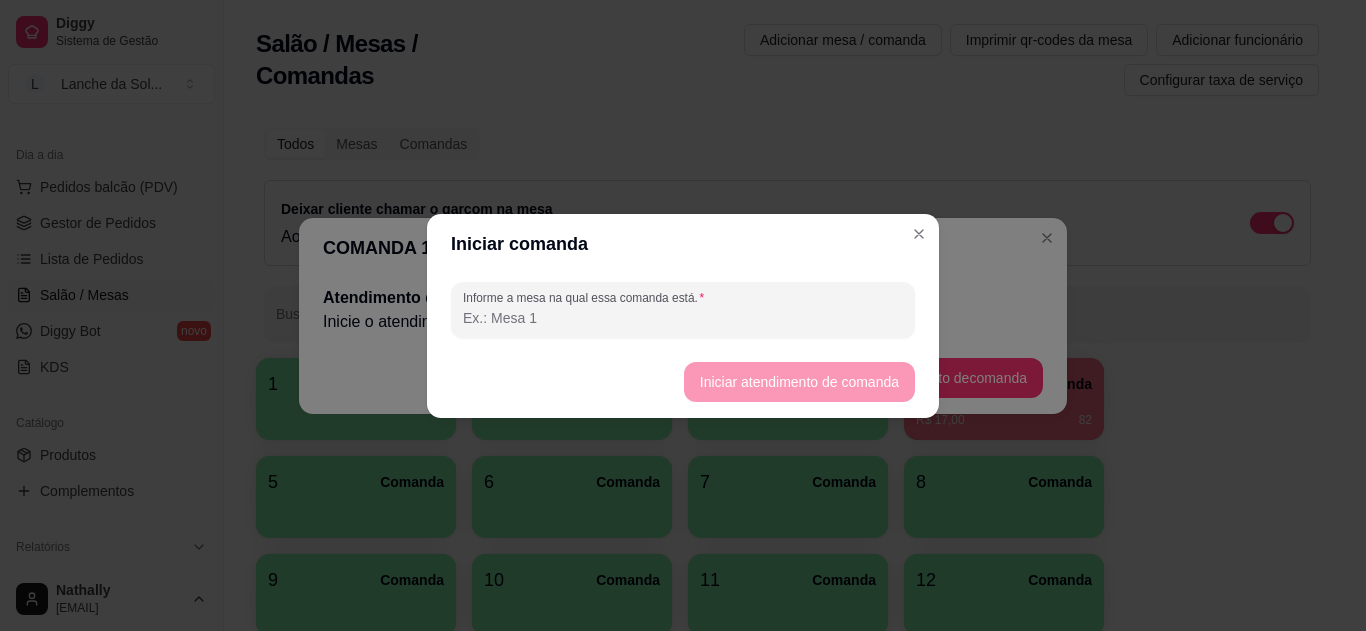 click on "Informe a mesa na qual essa comanda está." at bounding box center (683, 318) 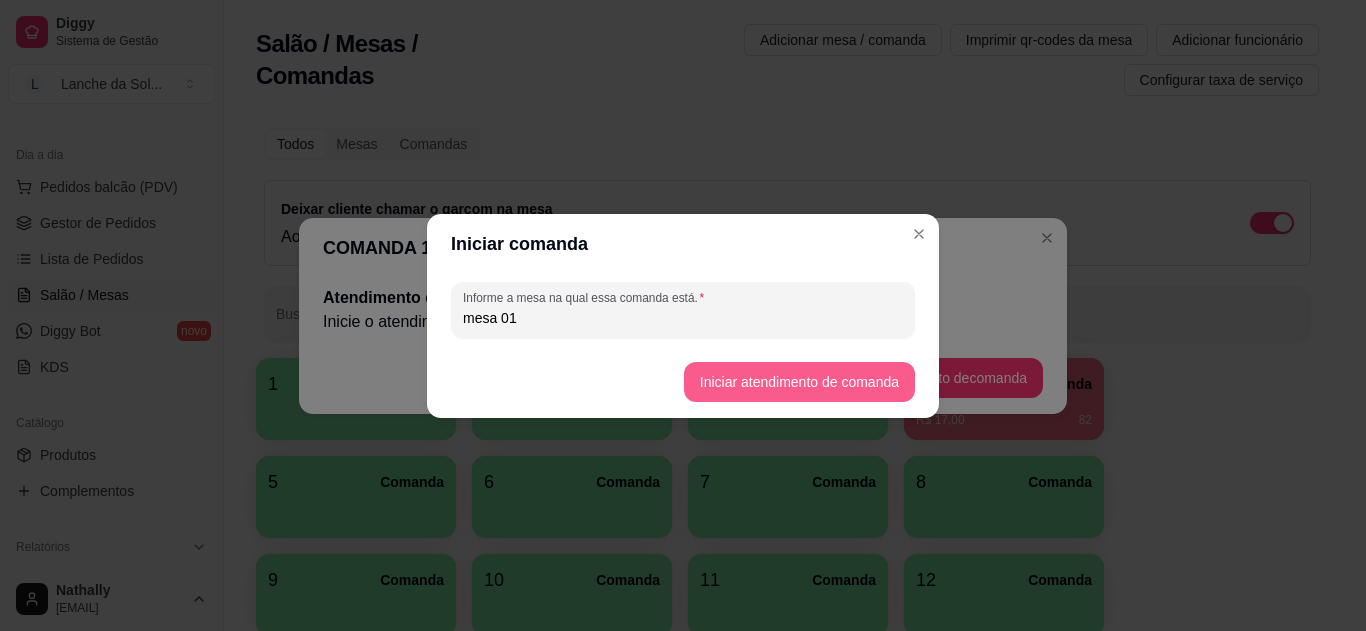 type on "mesa 01" 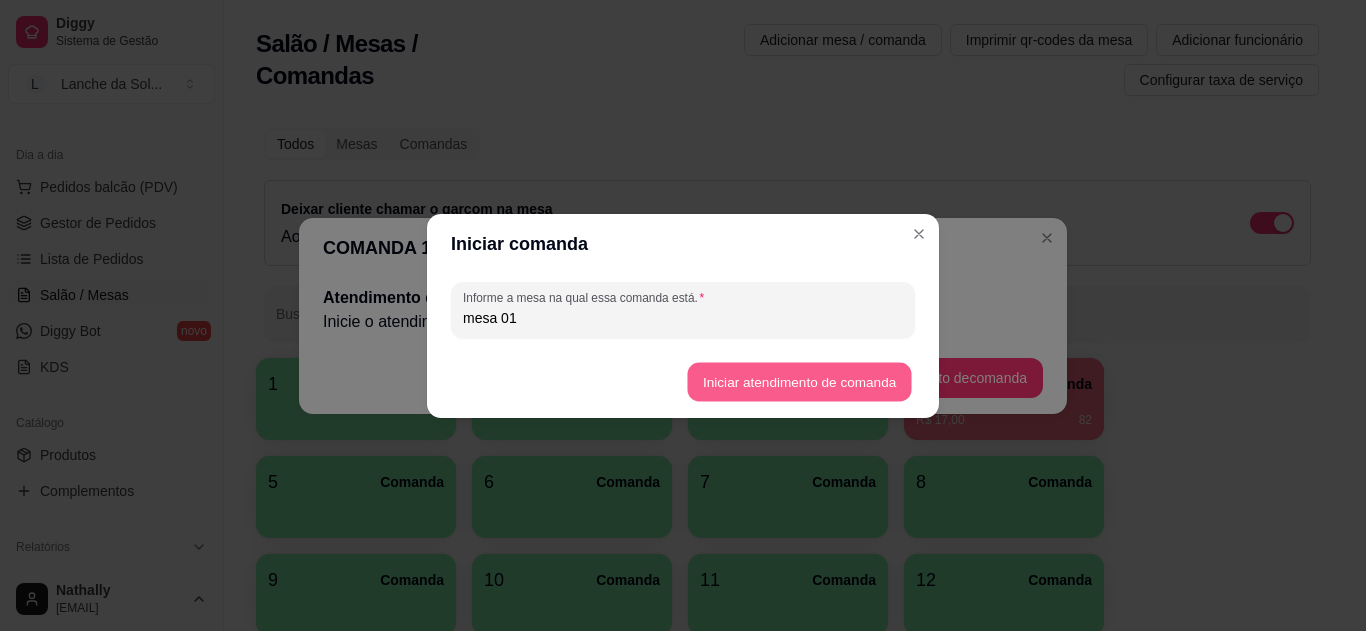 click on "Iniciar atendimento de comanda" at bounding box center (799, 381) 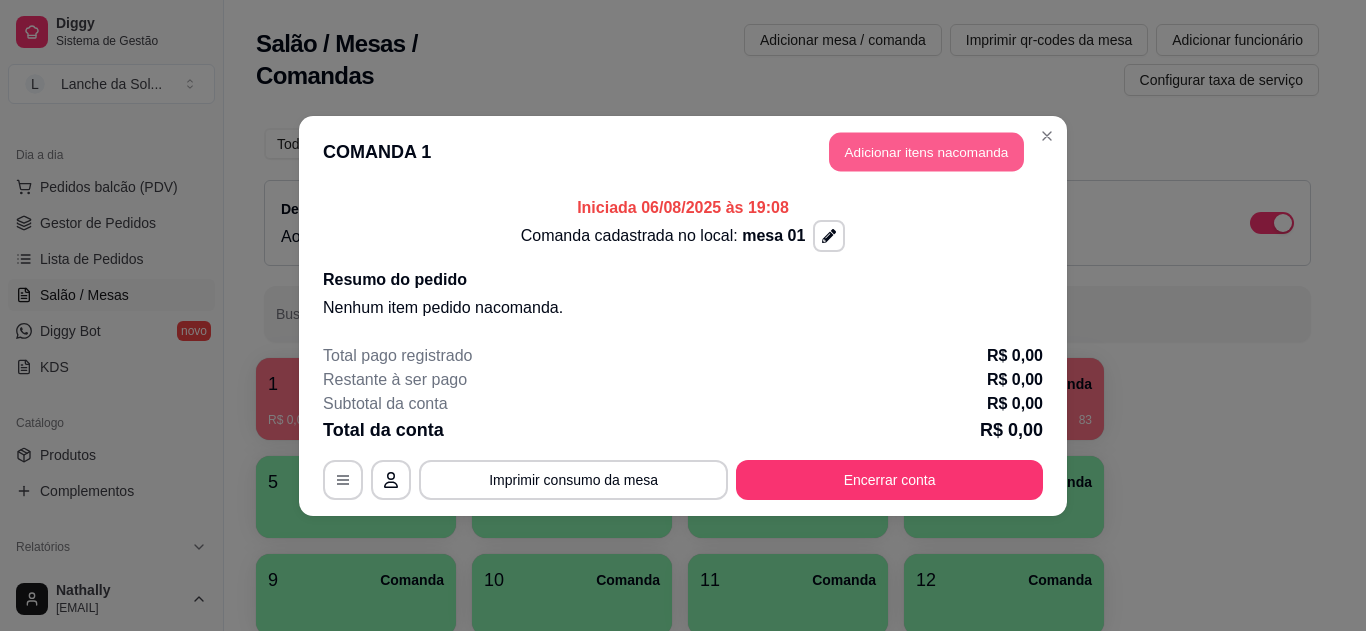 click on "Adicionar itens na  comanda" at bounding box center [926, 151] 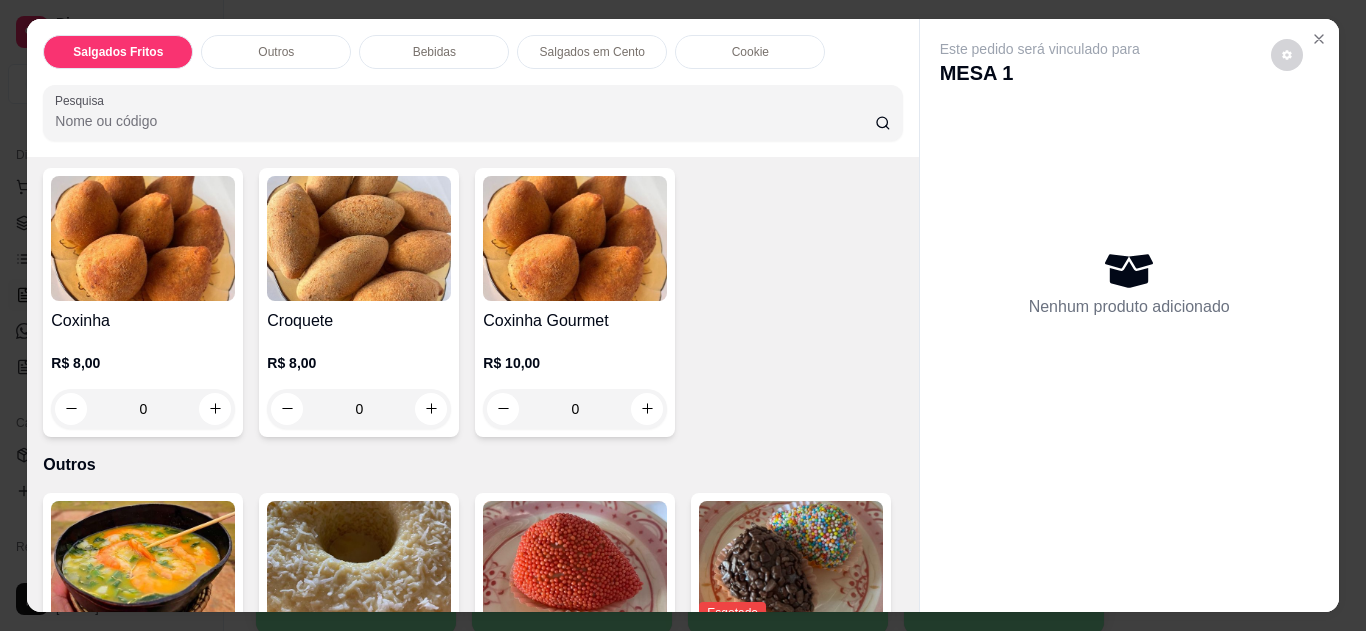 scroll, scrollTop: 120, scrollLeft: 0, axis: vertical 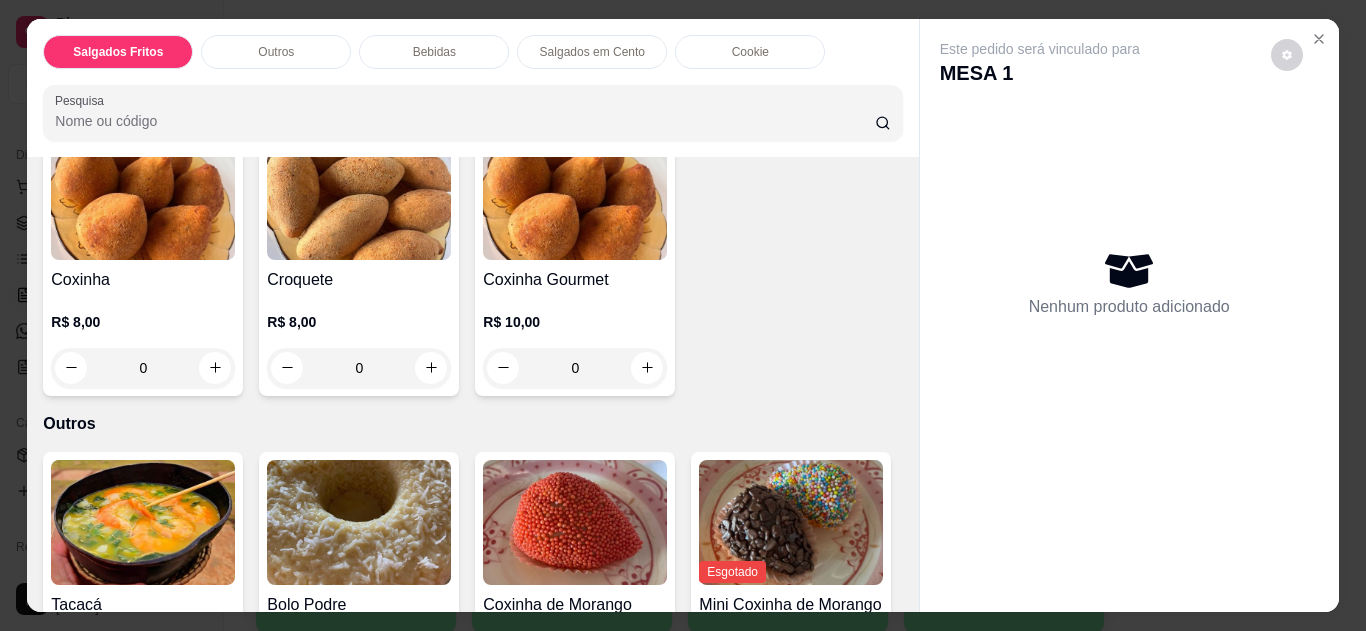 click at bounding box center [143, 522] 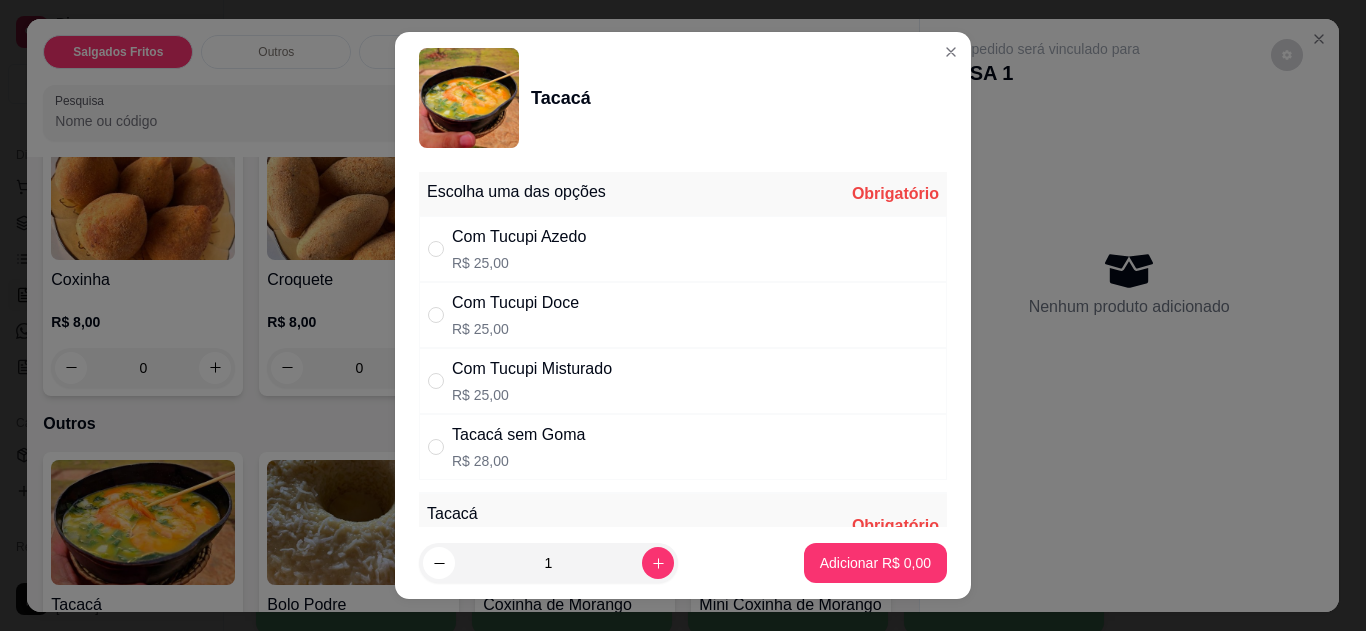 click on "Com Tucupi Azedo R$ 25,00" at bounding box center [683, 249] 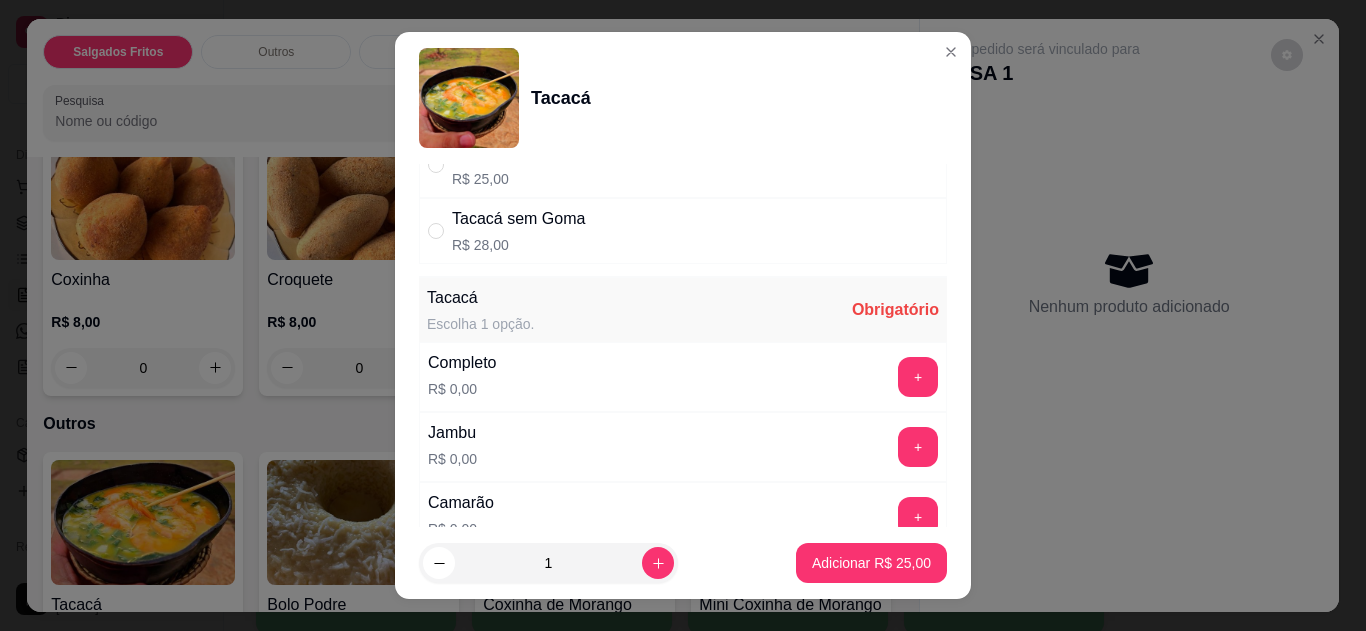 scroll, scrollTop: 240, scrollLeft: 0, axis: vertical 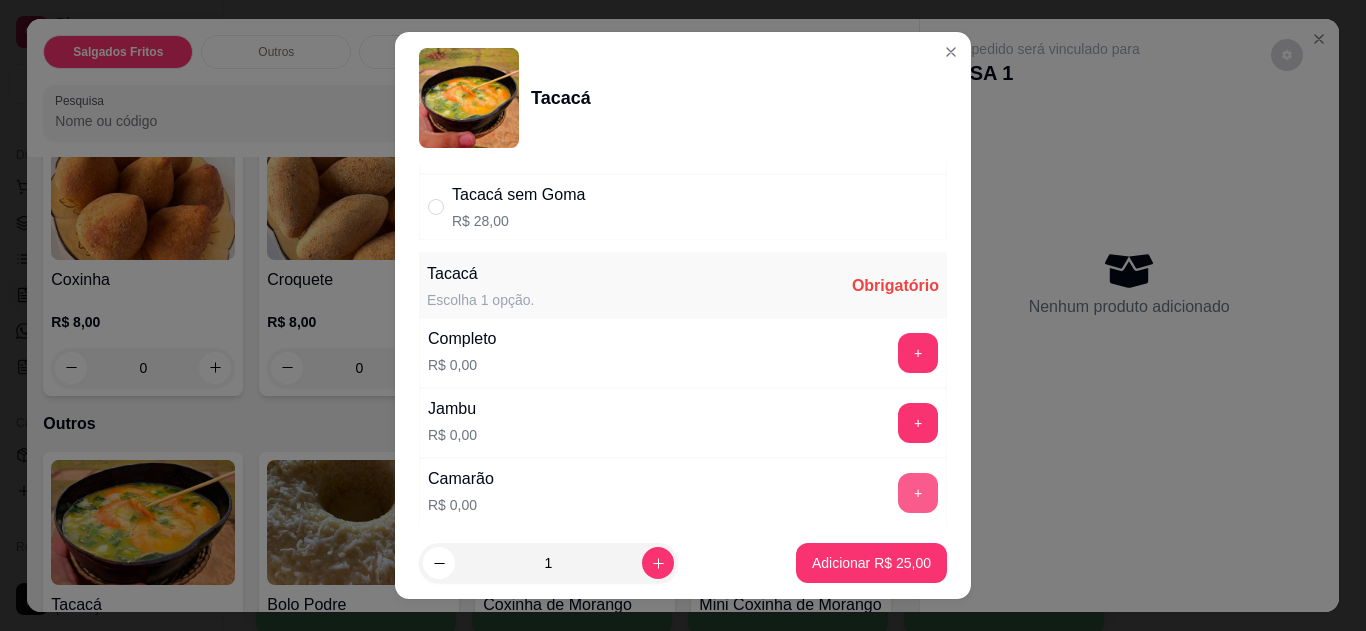 click on "Tacacá Escolha 1 opção. Obrigatório Completo  R$ 0,00 + Jambu R$ 0,00 + Camarão R$ 0,00 + Cebola Branca R$ 0,00 + Cebolinha R$ 0,00 +" at bounding box center [683, 461] 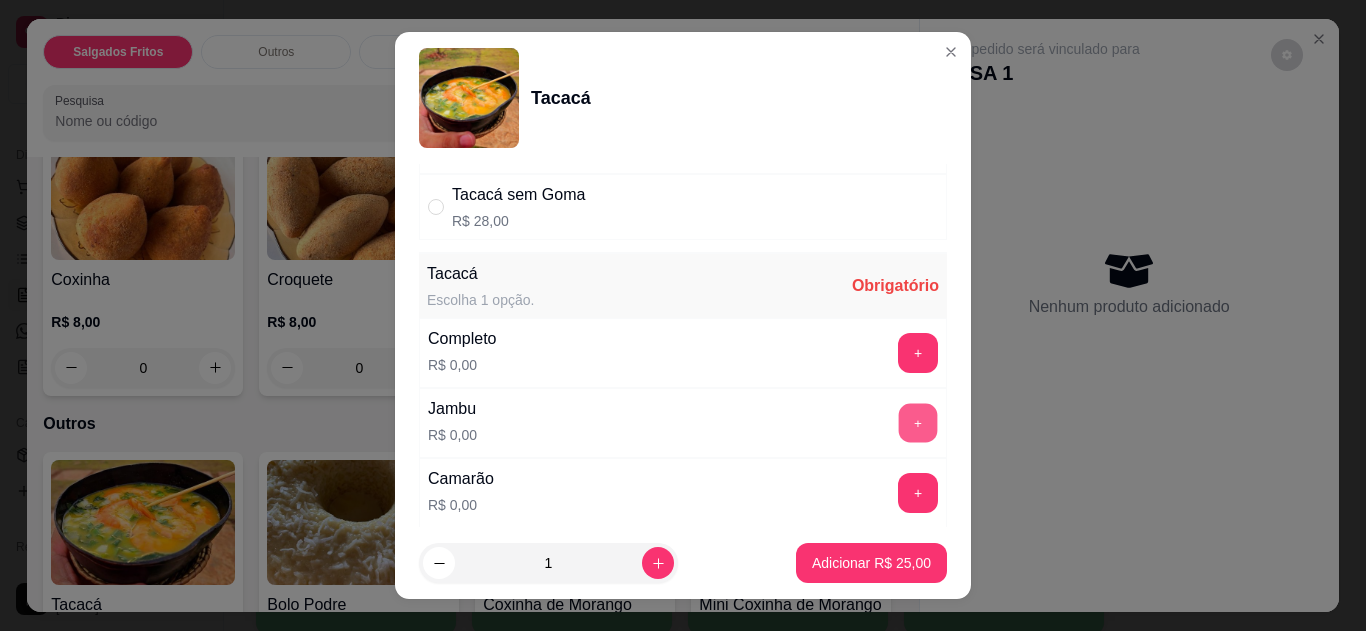 click on "+" at bounding box center [918, 422] 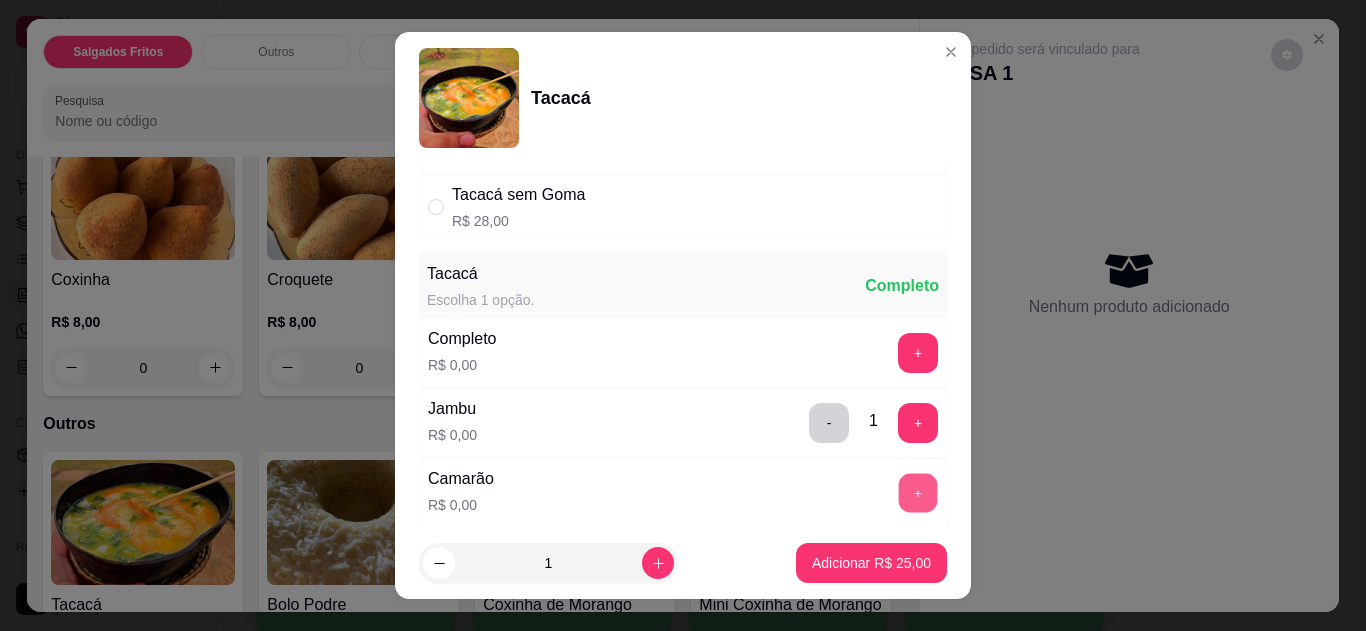 click on "+" at bounding box center [918, 492] 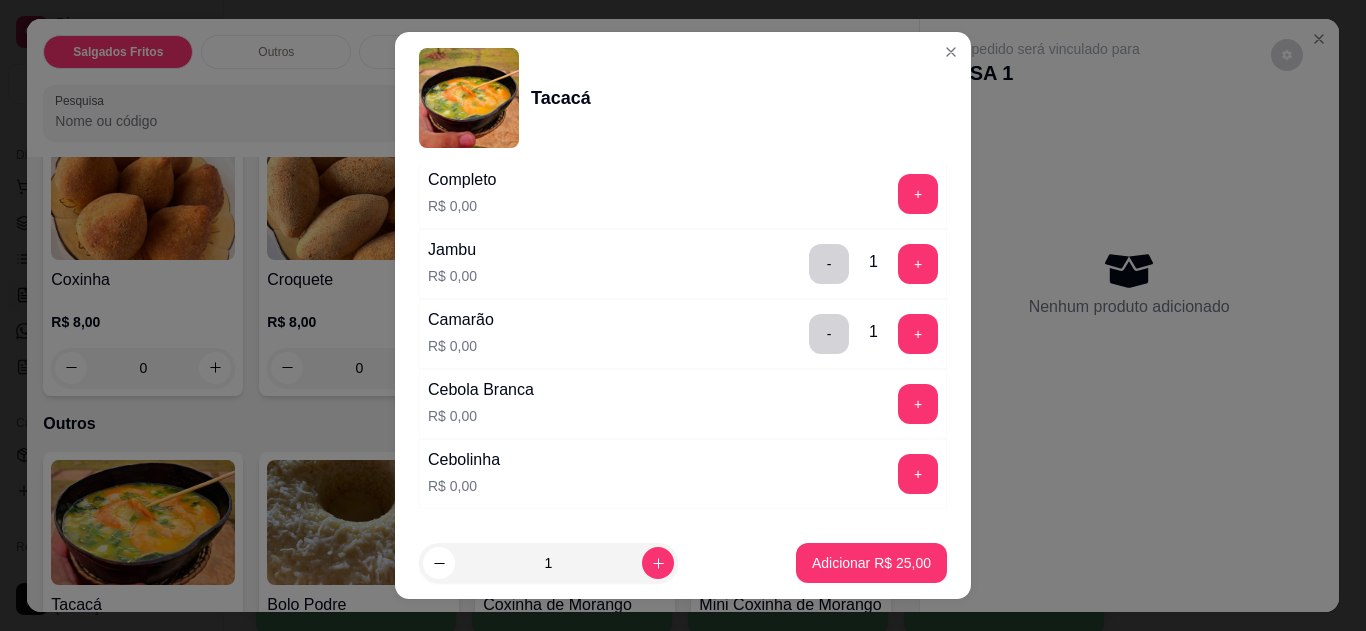 scroll, scrollTop: 400, scrollLeft: 0, axis: vertical 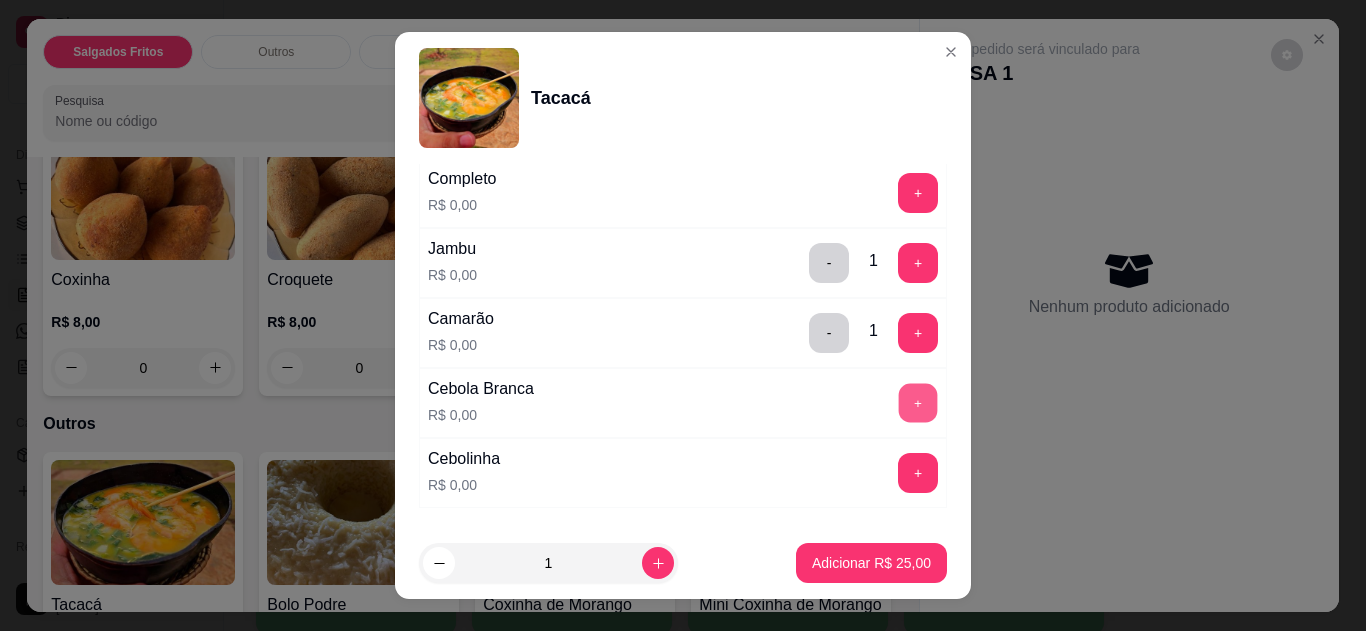 click on "+" at bounding box center (918, 402) 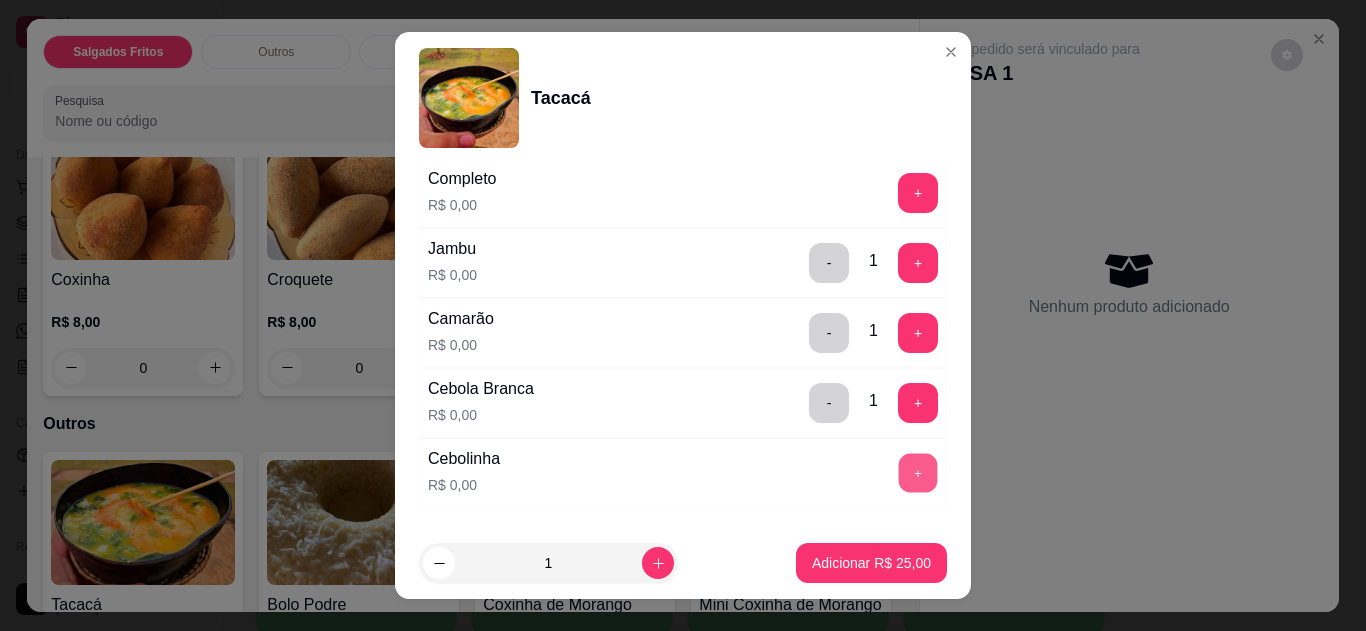 click on "+" at bounding box center (918, 472) 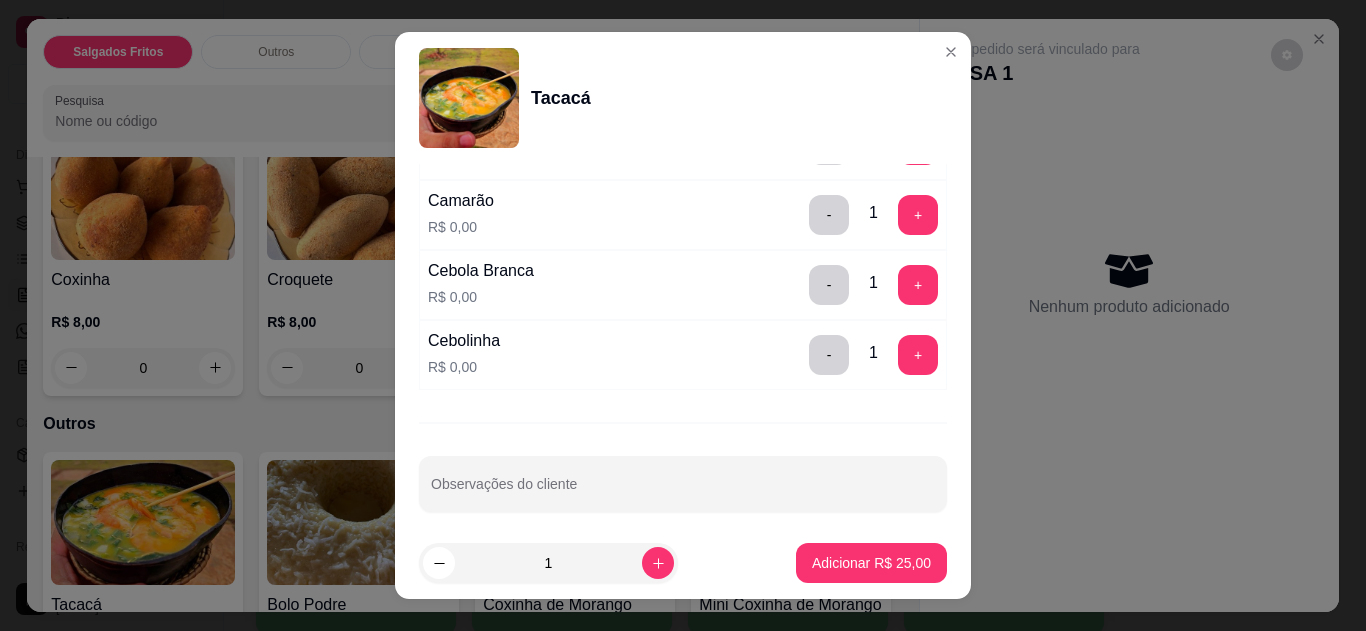 scroll, scrollTop: 520, scrollLeft: 0, axis: vertical 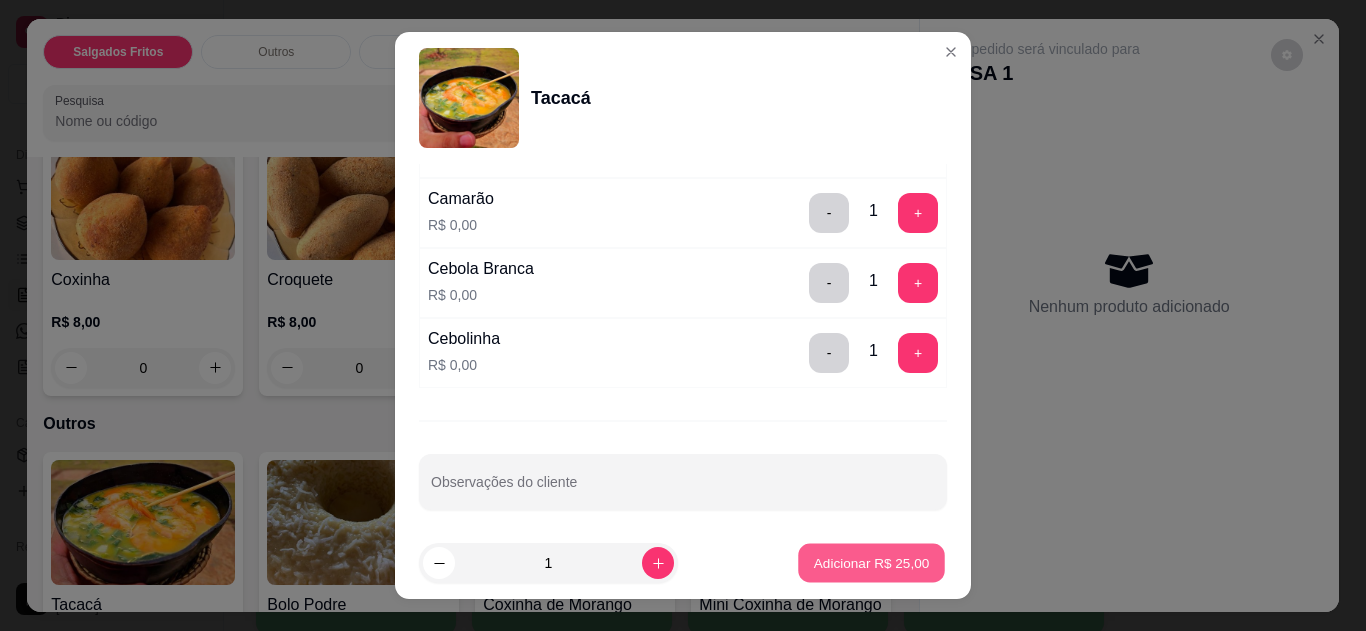click on "Adicionar   R$ 25,00" at bounding box center [872, 563] 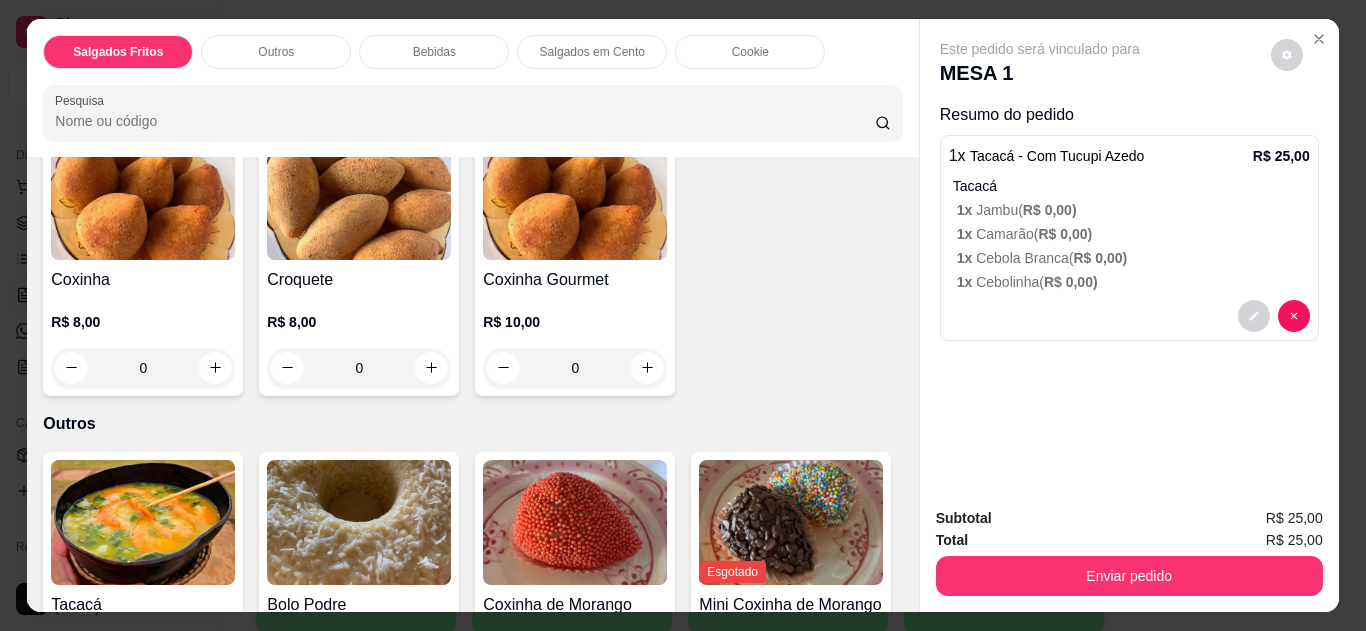 click at bounding box center (143, 522) 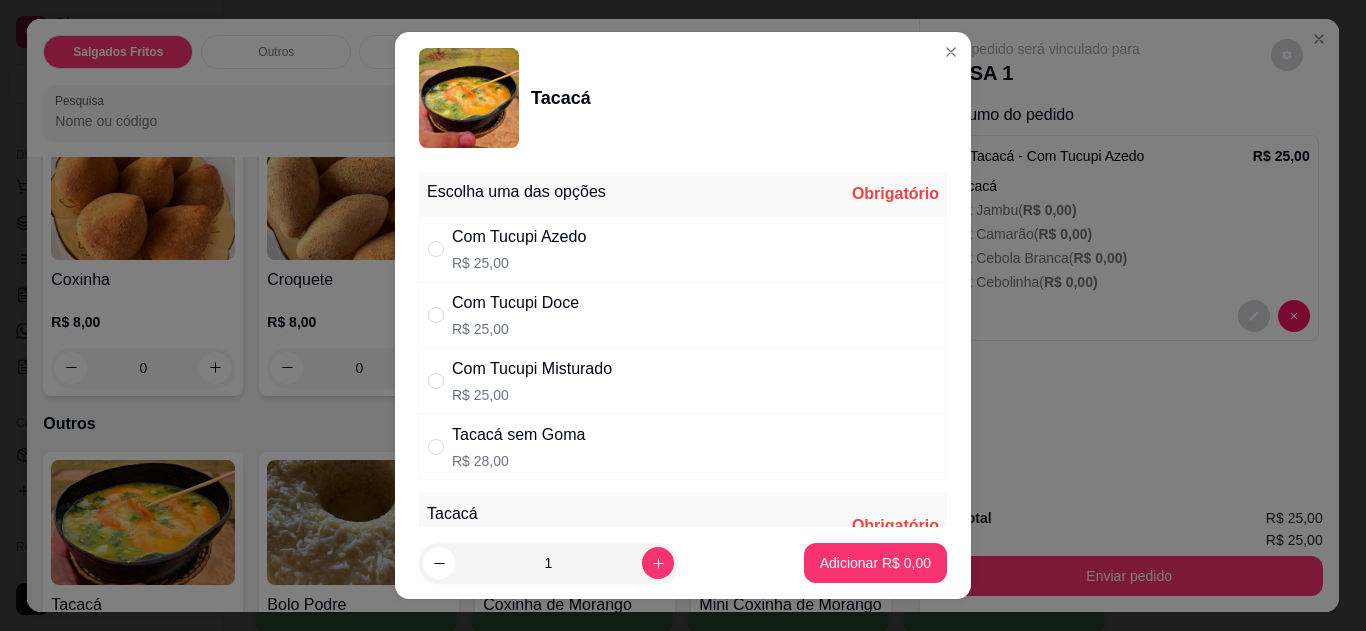 click on "Com Tucupi Azedo R$ 25,00" at bounding box center [683, 249] 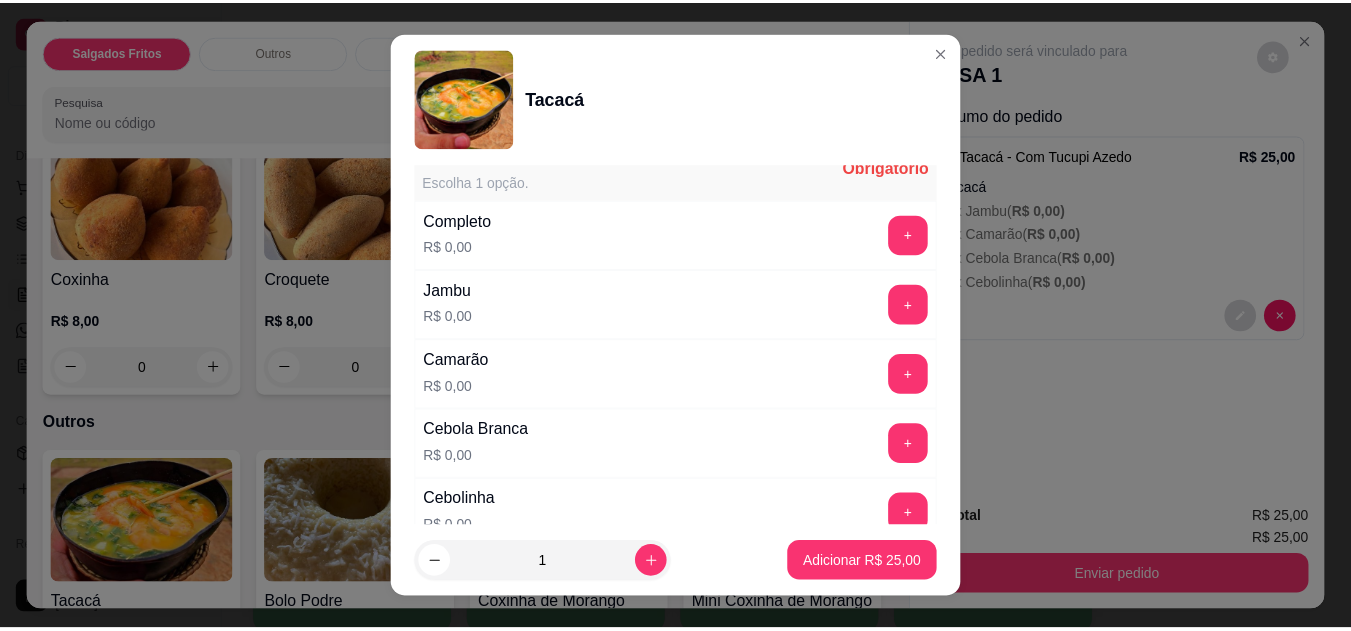 scroll, scrollTop: 360, scrollLeft: 0, axis: vertical 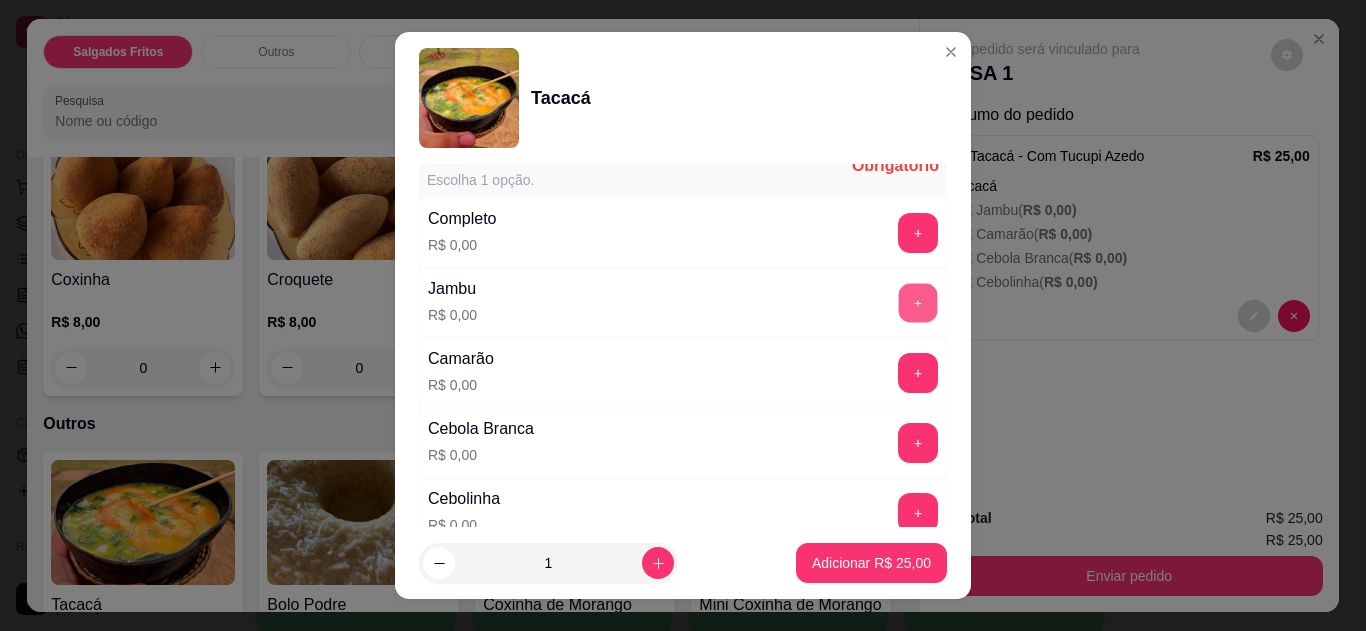 click on "+" at bounding box center [918, 302] 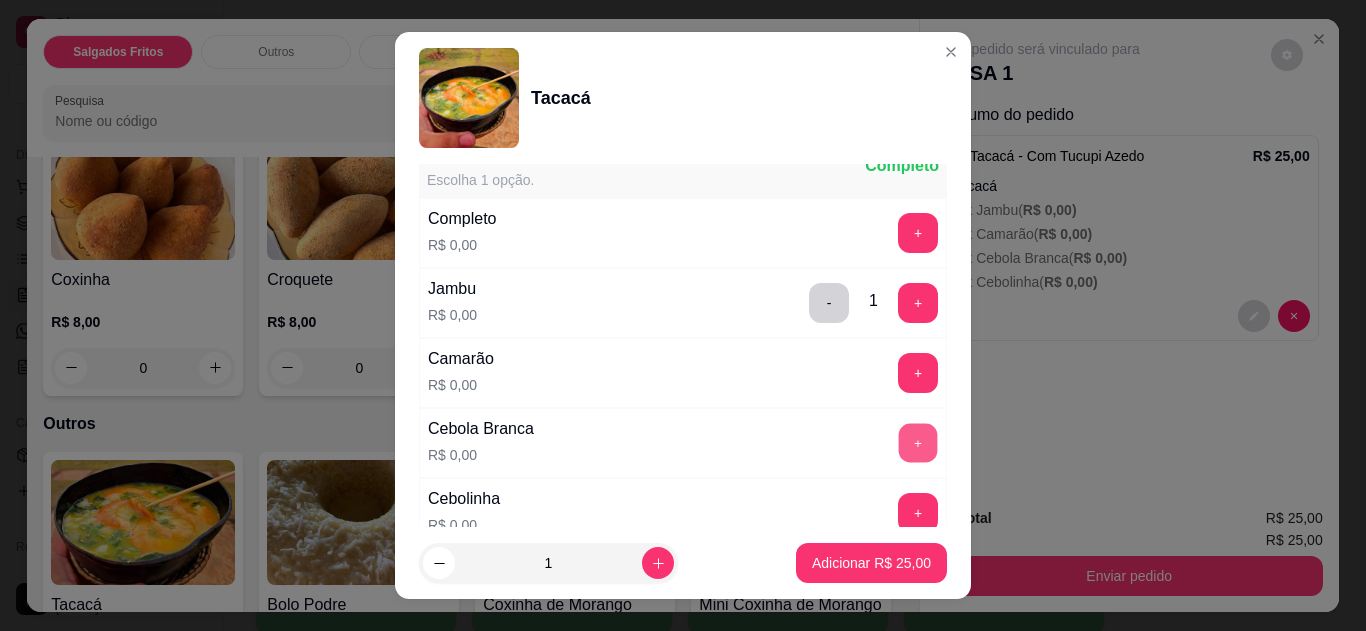 click on "+" at bounding box center (918, 442) 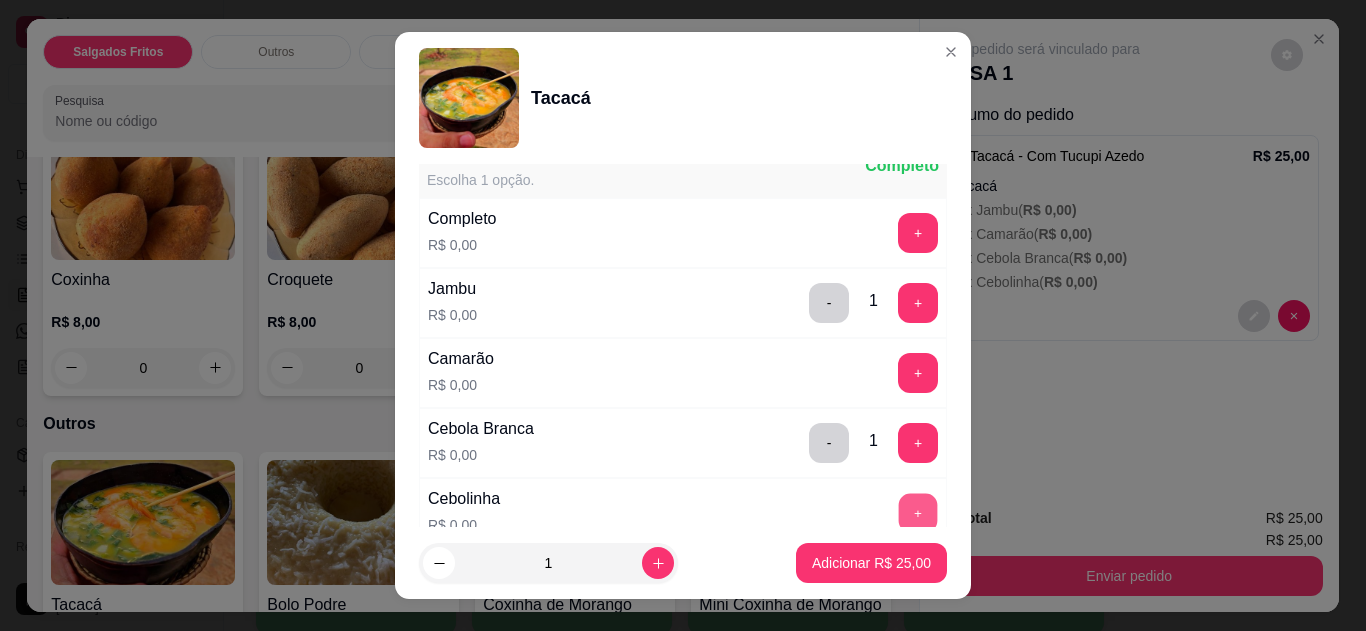 click on "+" at bounding box center (918, 512) 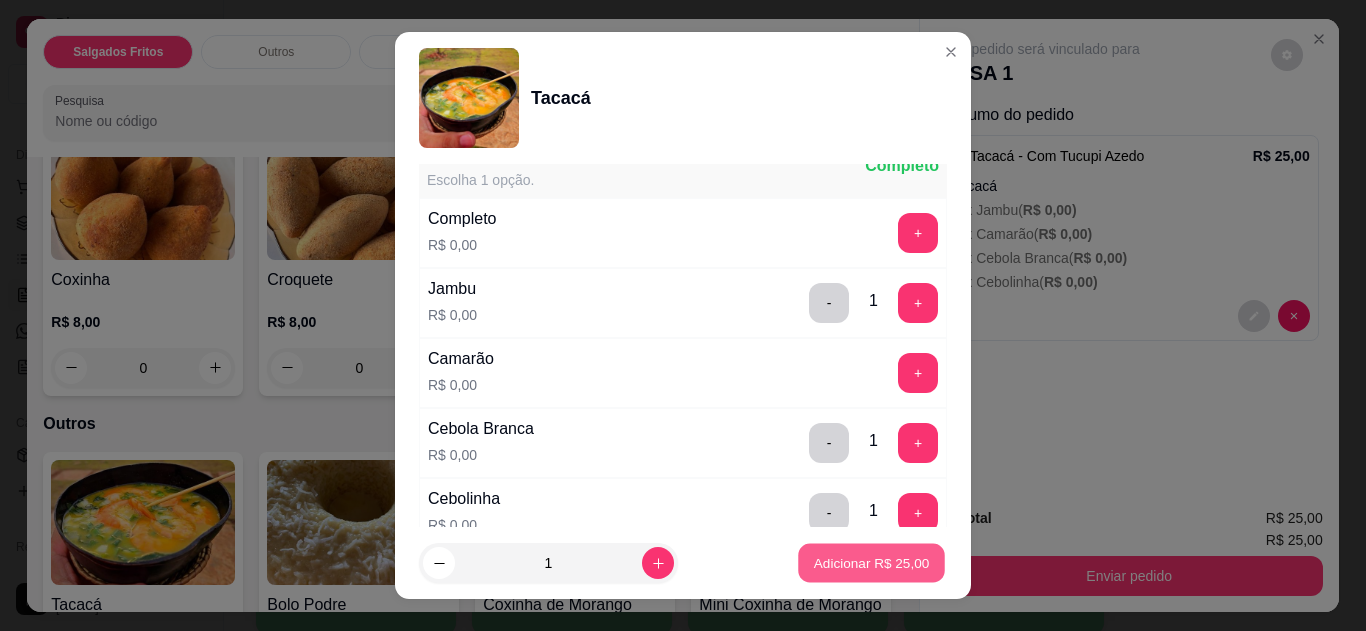 click on "Adicionar   R$ 25,00" at bounding box center (871, 563) 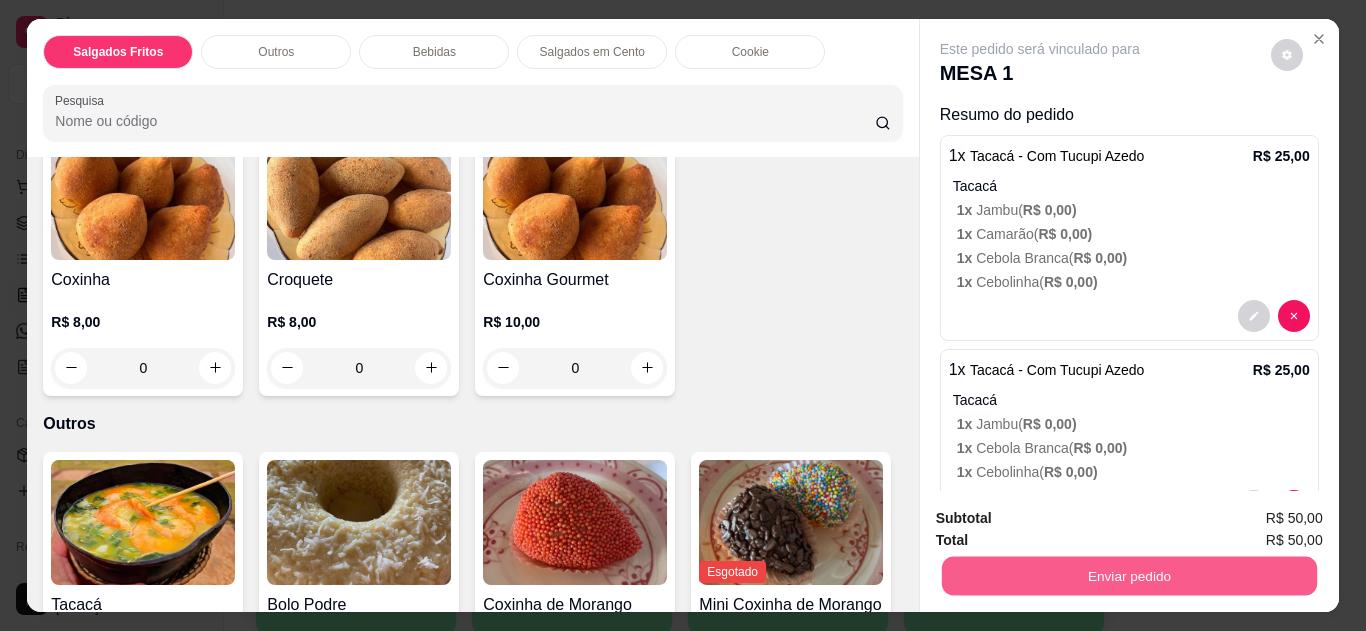 click on "Enviar pedido" at bounding box center [1128, 576] 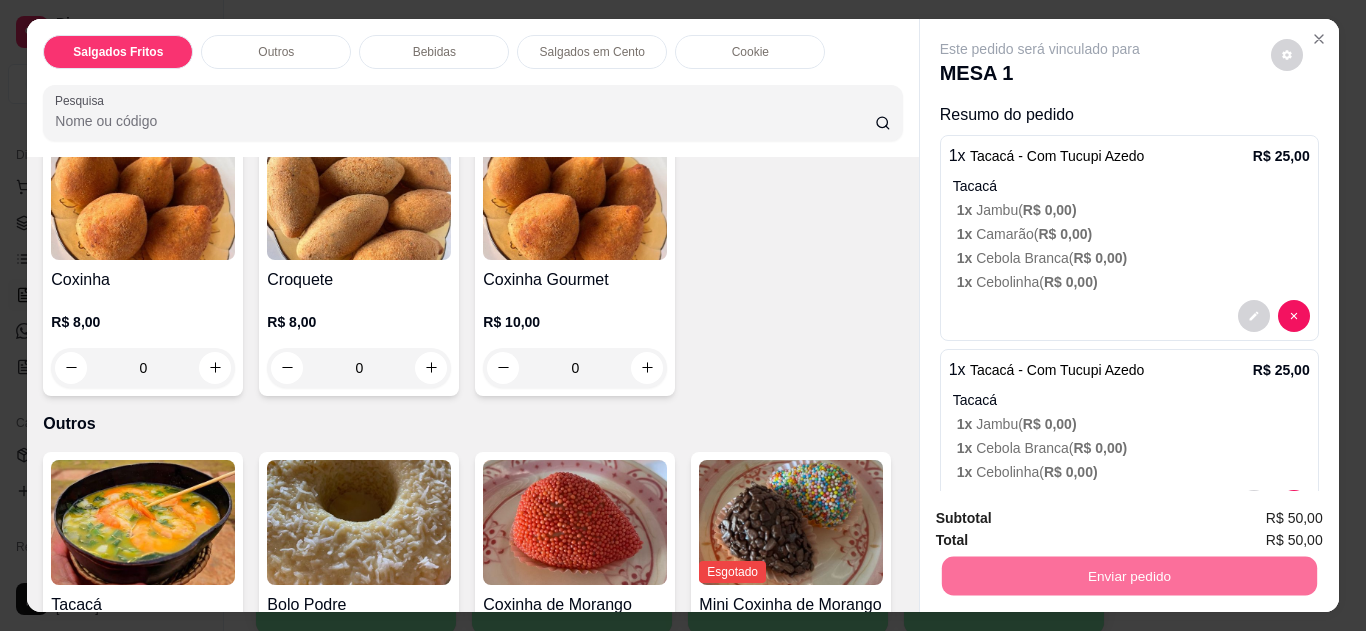 click on "Não registrar e enviar pedido" at bounding box center (1063, 519) 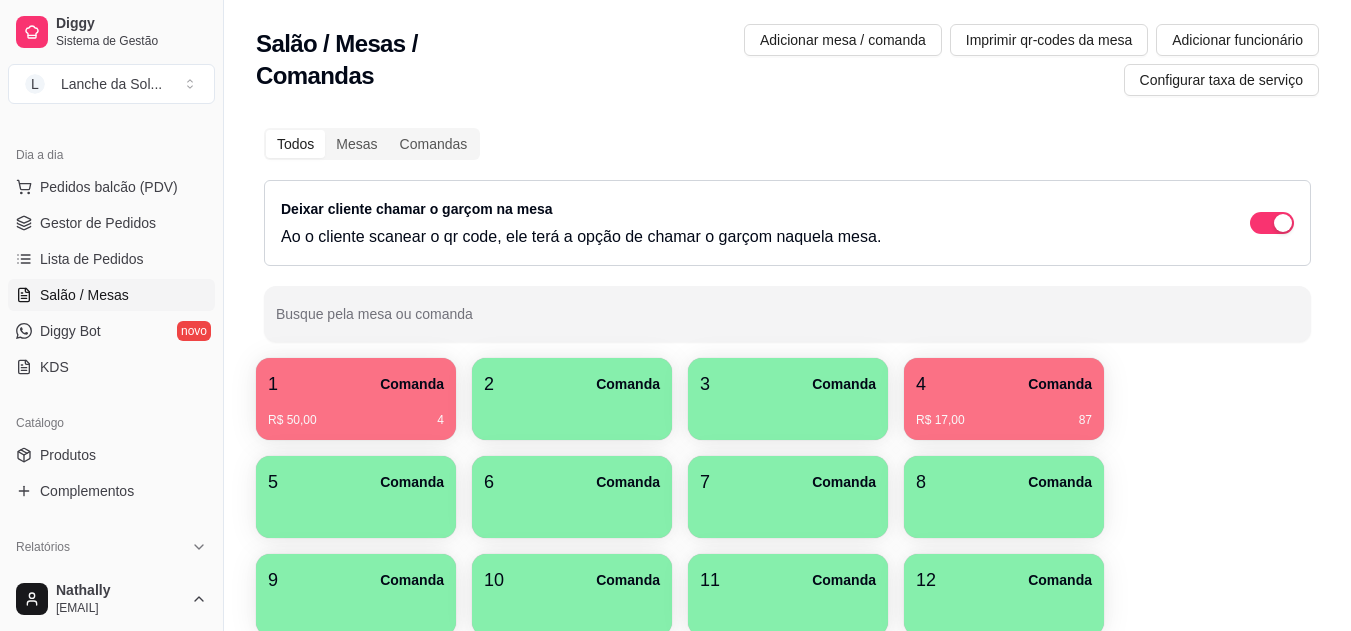 click on "L Lanche da Sol ..." at bounding box center [111, 84] 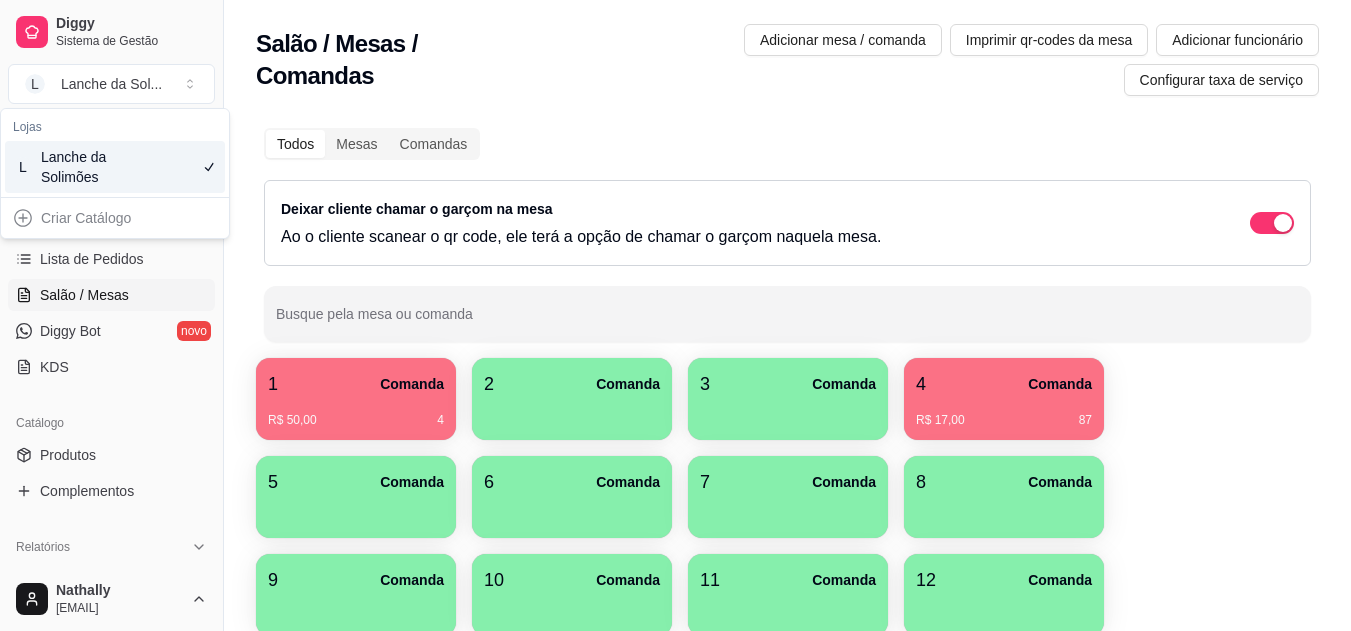 click on "L Lanche da Solimões" at bounding box center [115, 167] 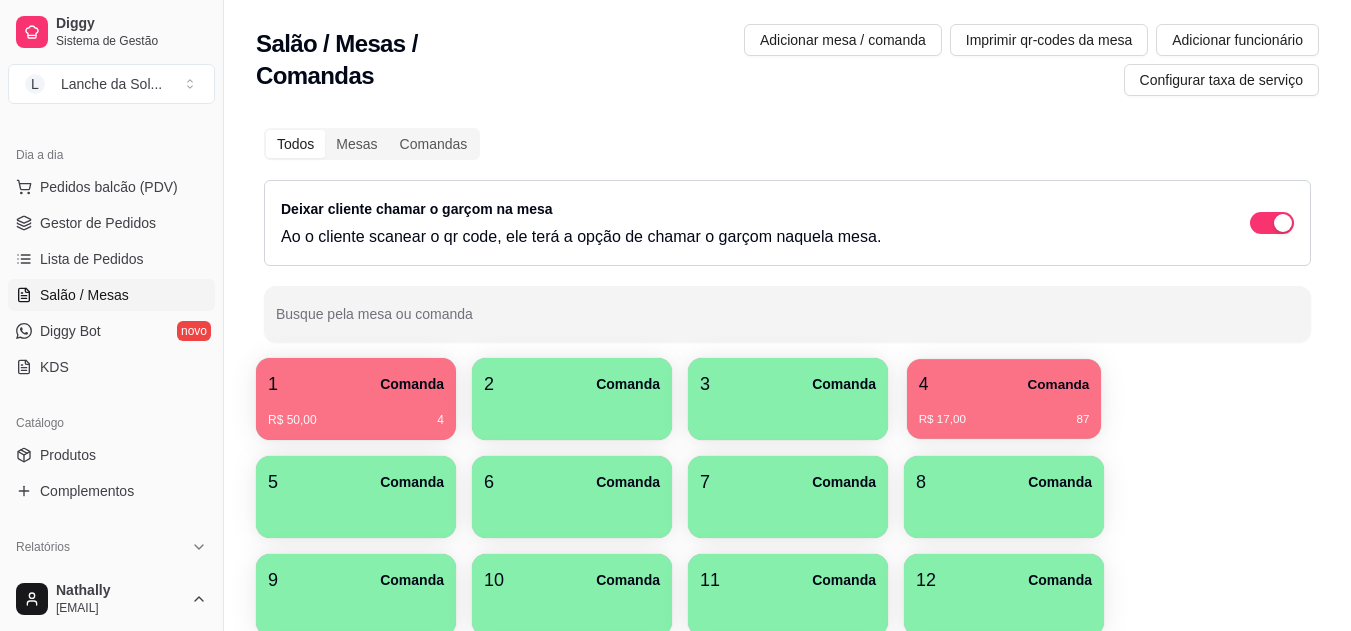 click on "4" at bounding box center (924, 384) 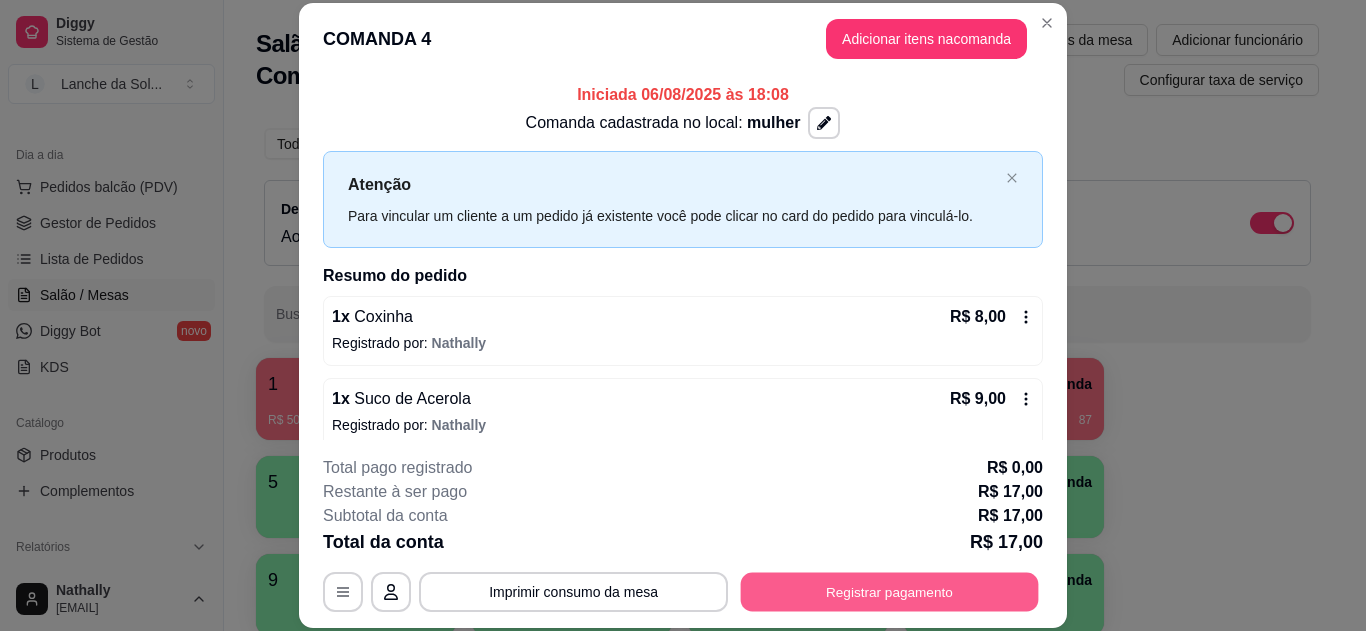 click on "Registrar pagamento" at bounding box center (890, 591) 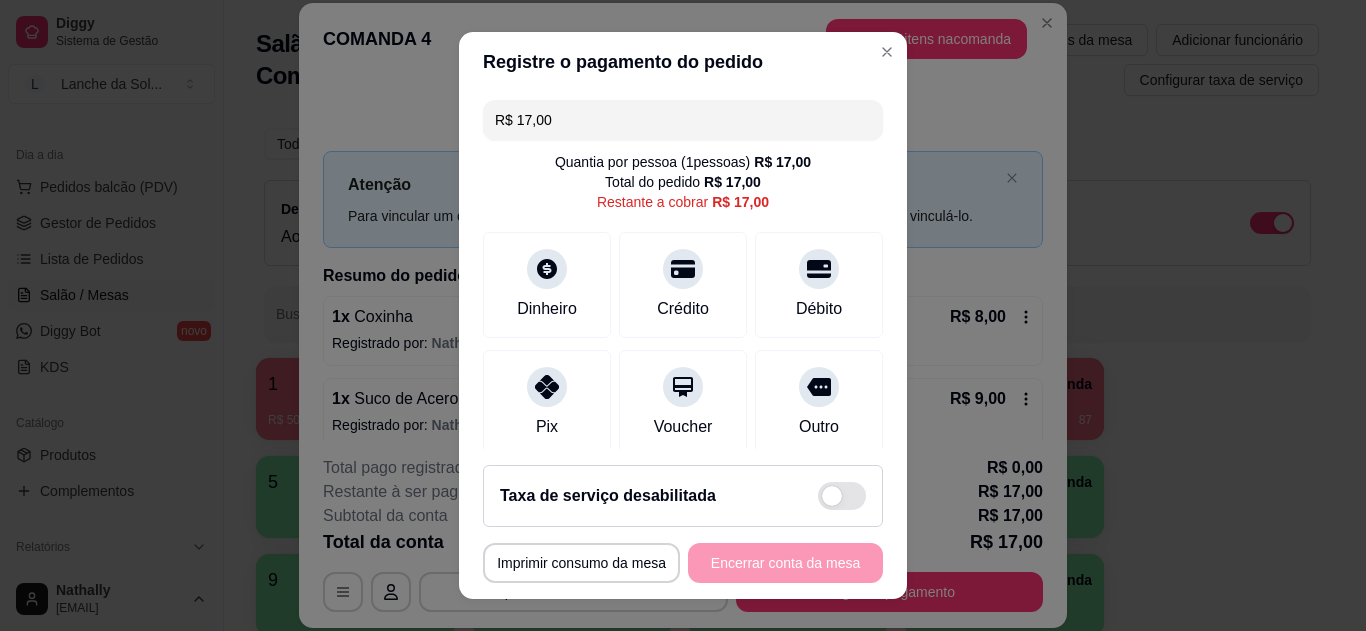 click on "Pix" at bounding box center [547, 403] 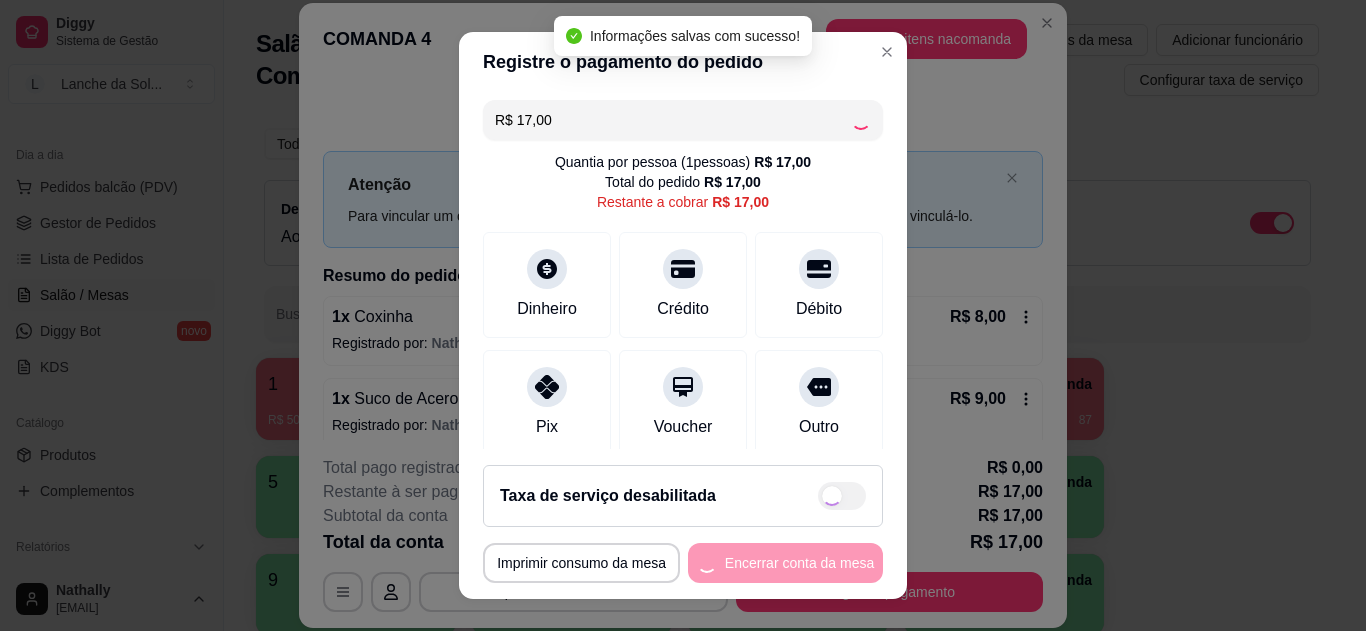 type on "R$ 0,00" 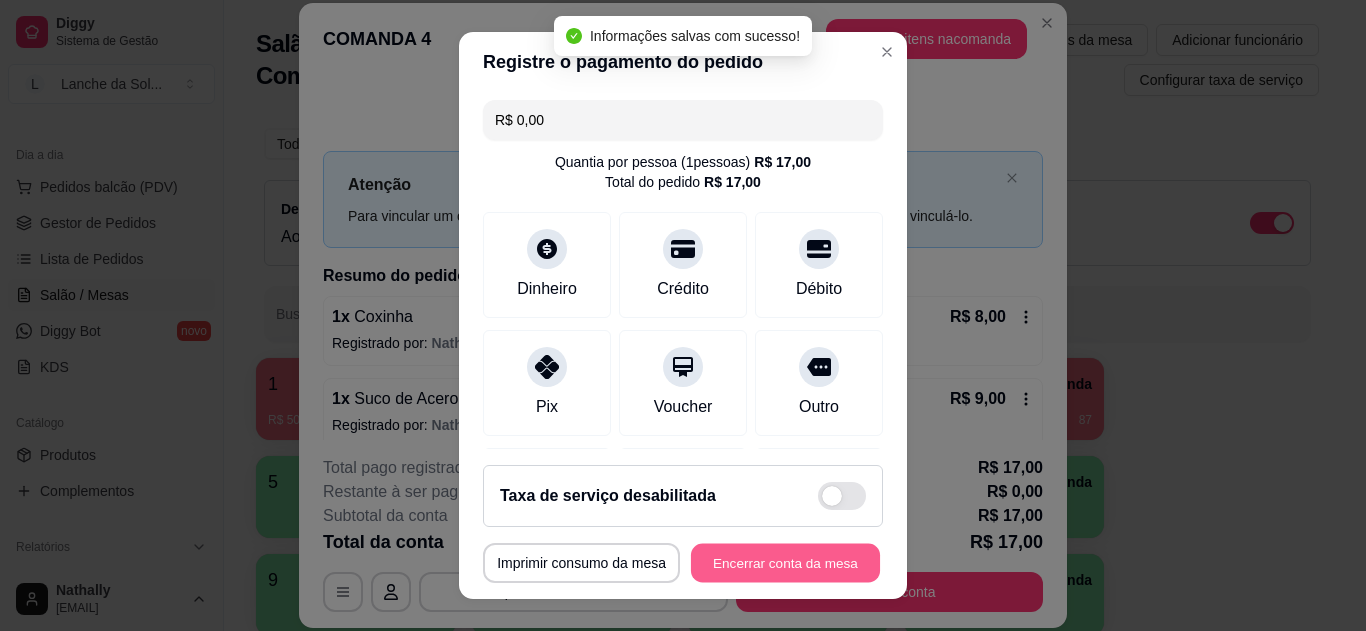 click on "Encerrar conta da mesa" at bounding box center [785, 563] 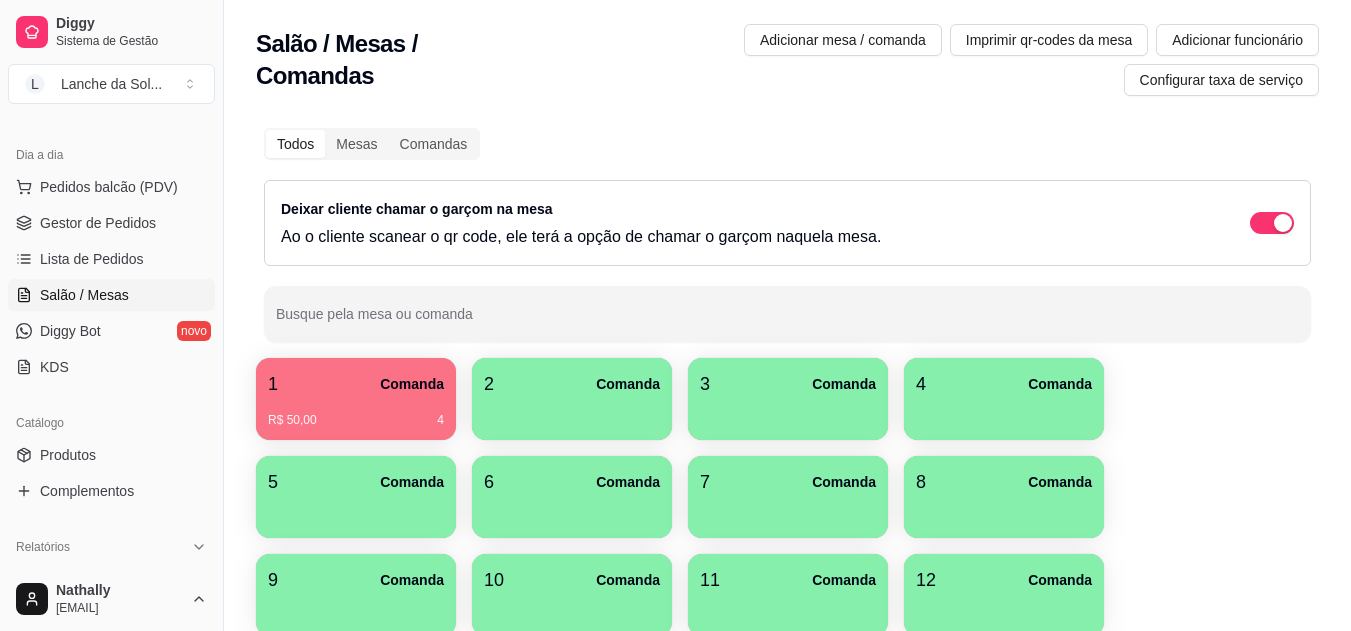 click on "Gestor de Pedidos" at bounding box center [98, 223] 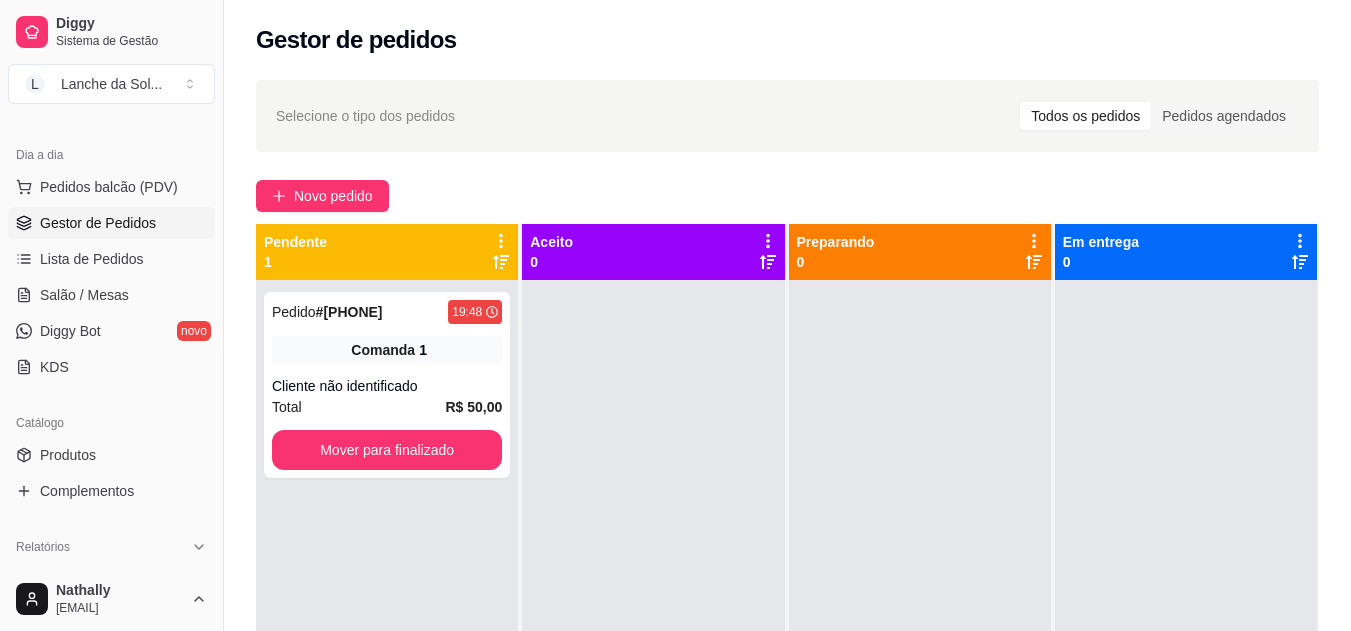 click on "Salão / Mesas" at bounding box center (84, 295) 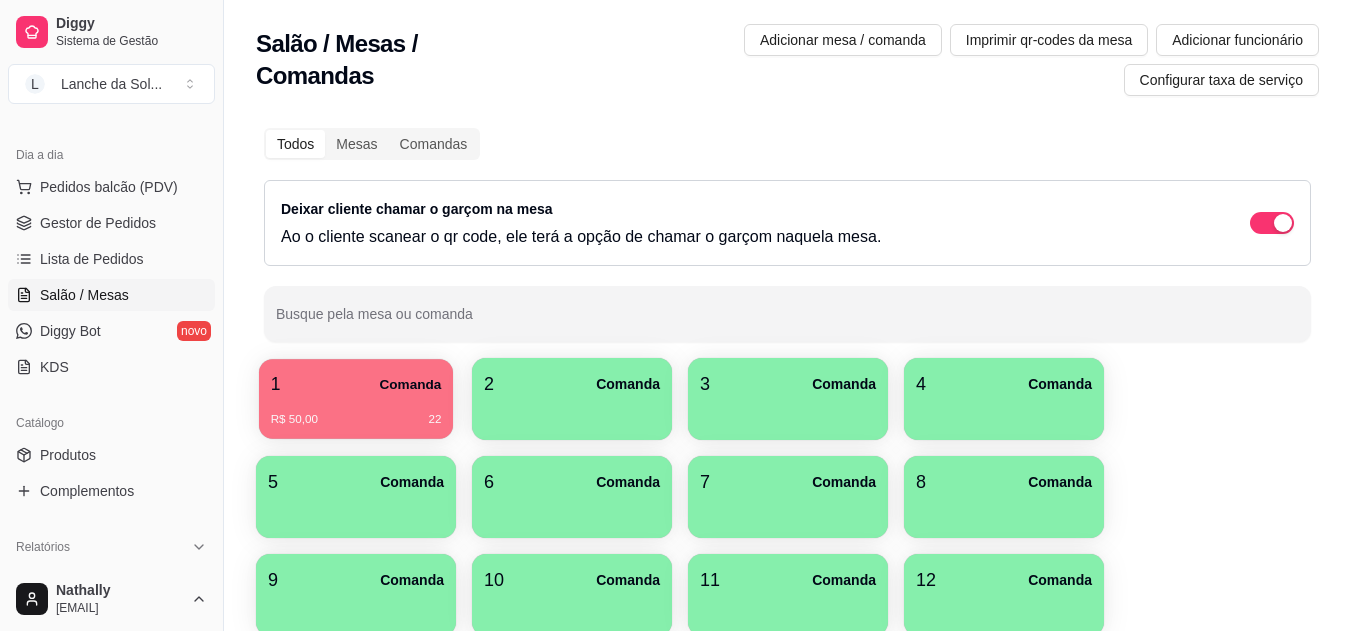 click on "Comanda" at bounding box center [410, 384] 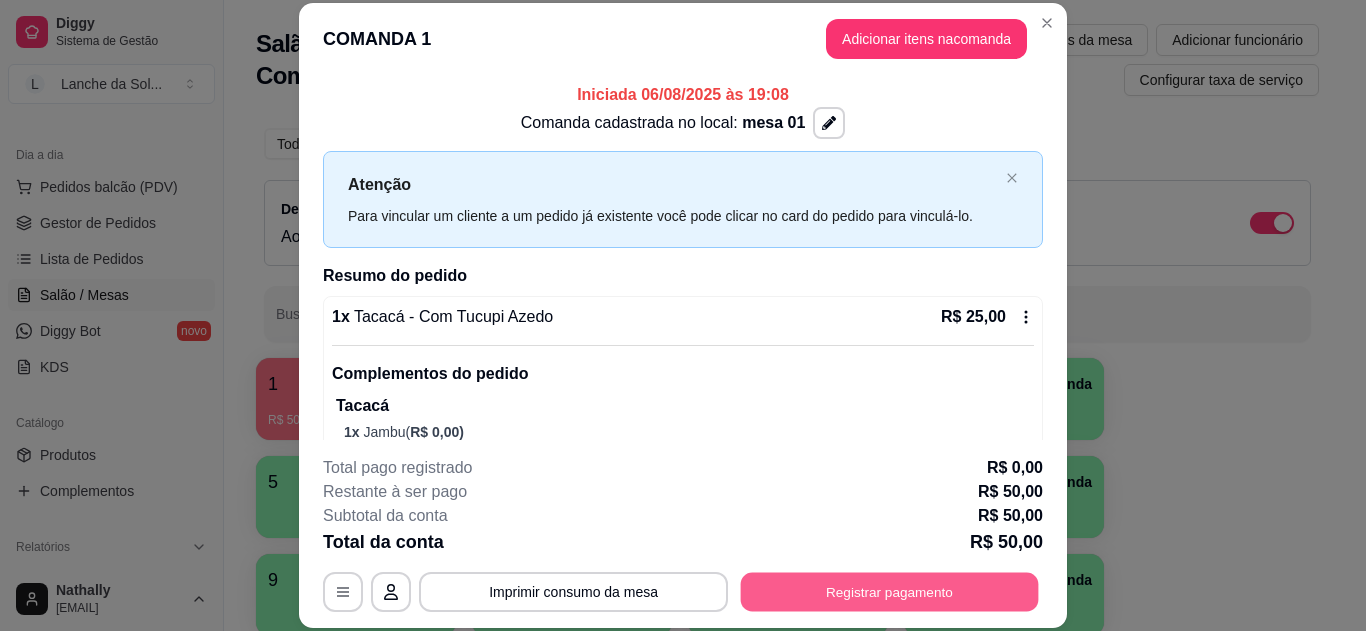 click on "Registrar pagamento" at bounding box center [890, 591] 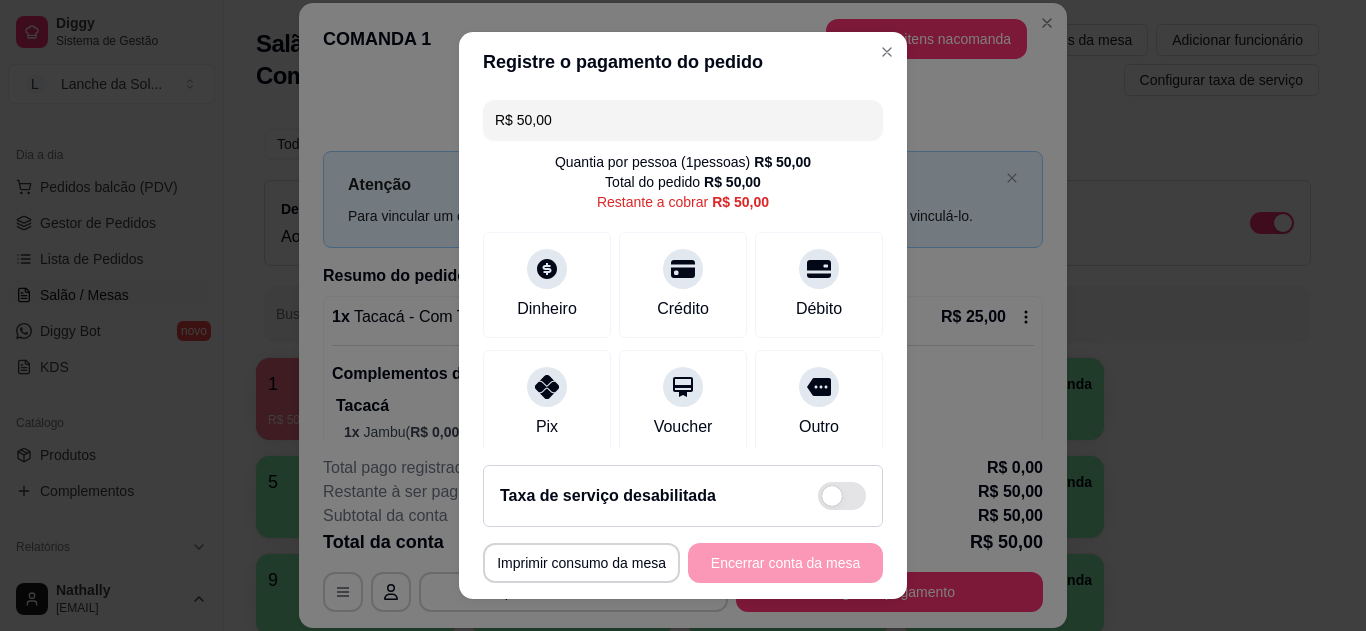 click on "Pix" at bounding box center (547, 403) 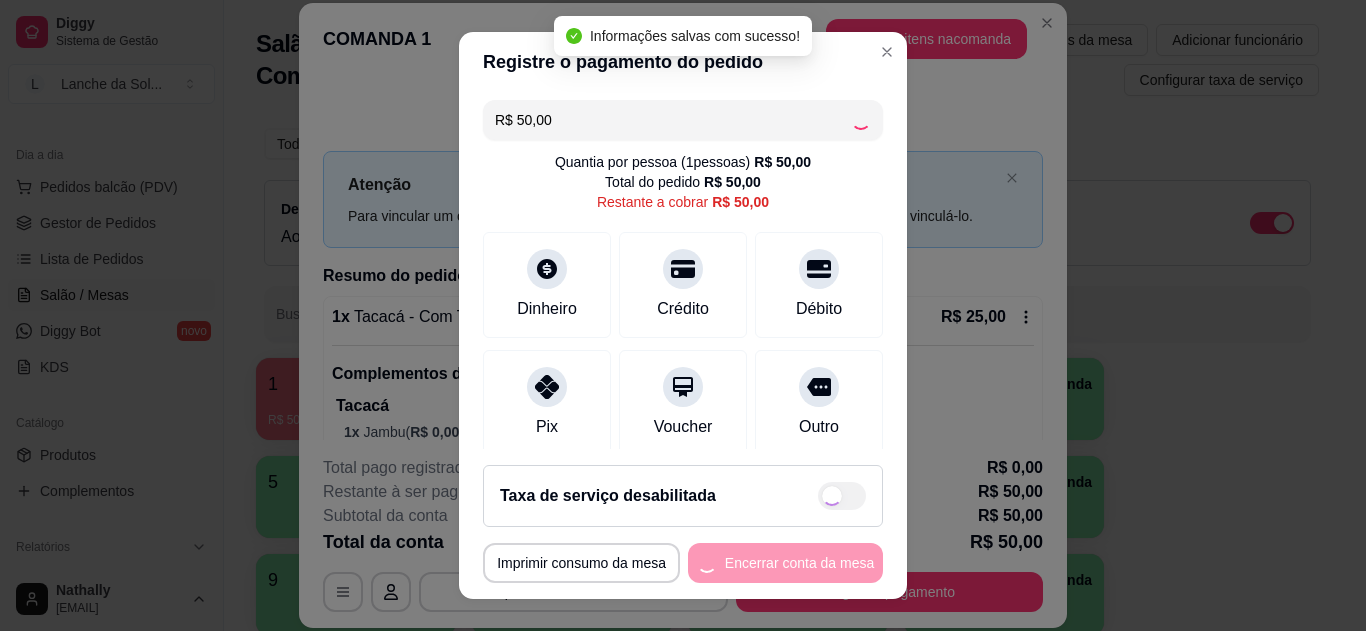 type on "R$ 0,00" 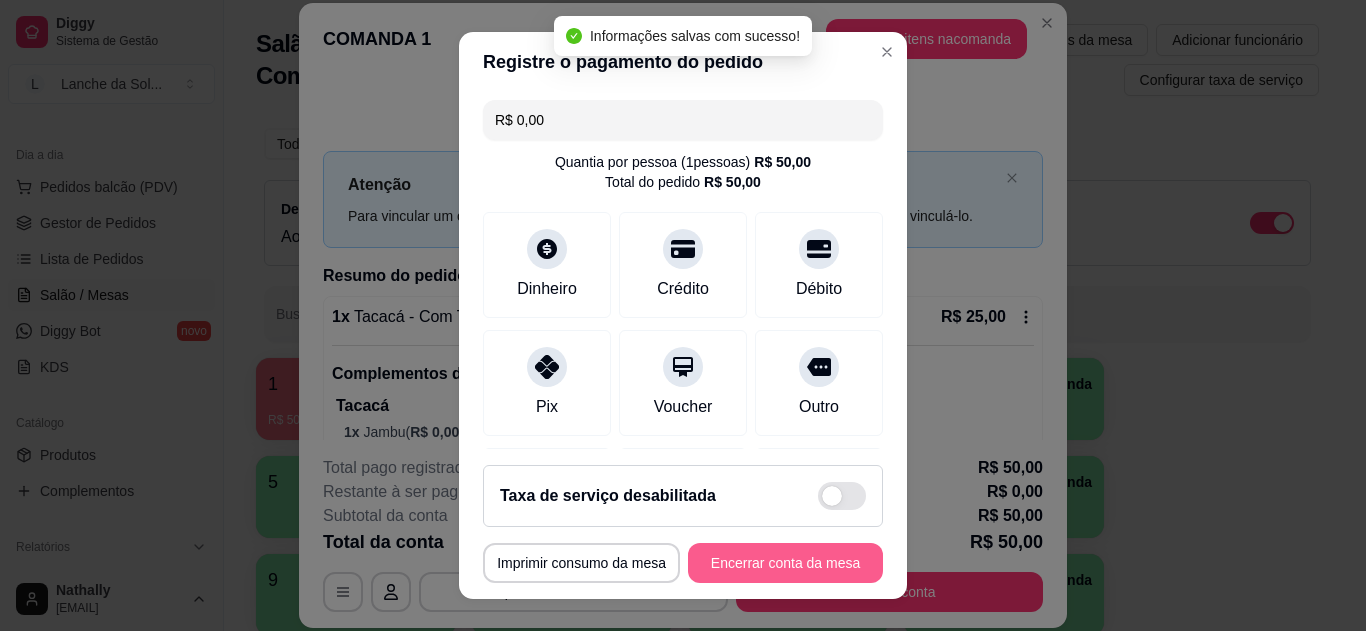 click on "Encerrar conta da mesa" at bounding box center (785, 563) 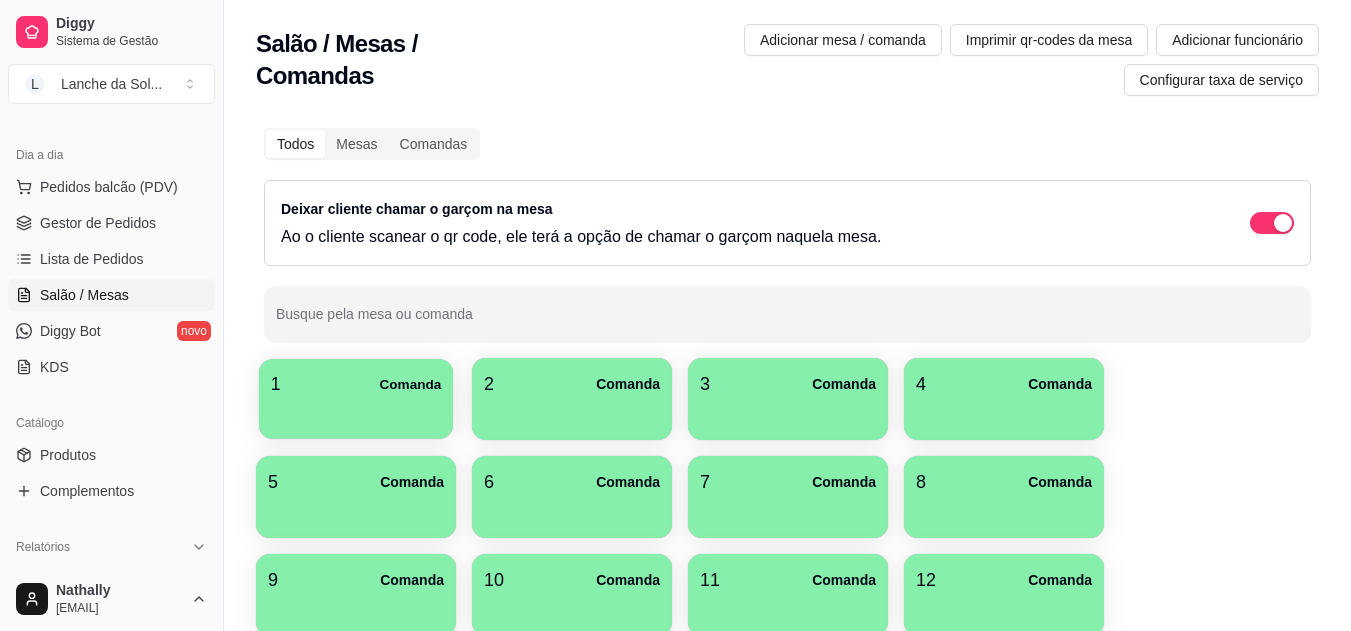click on "Comanda" at bounding box center (410, 384) 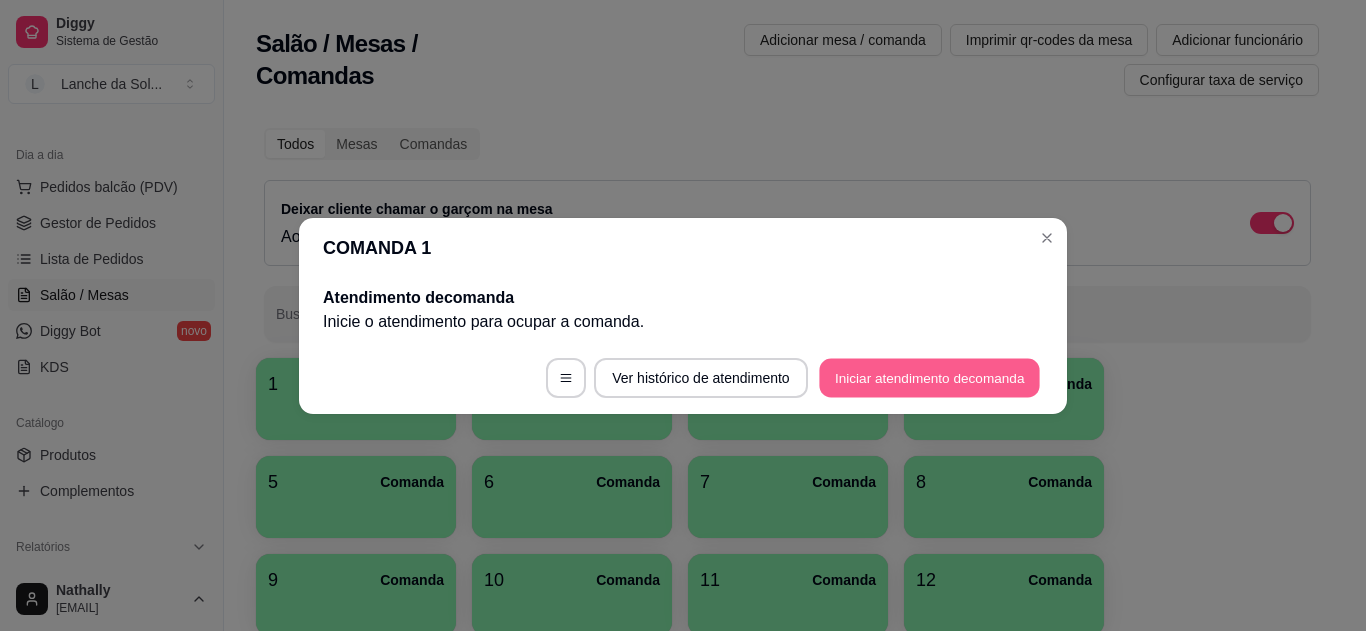 click on "Iniciar atendimento de  comanda" at bounding box center (929, 377) 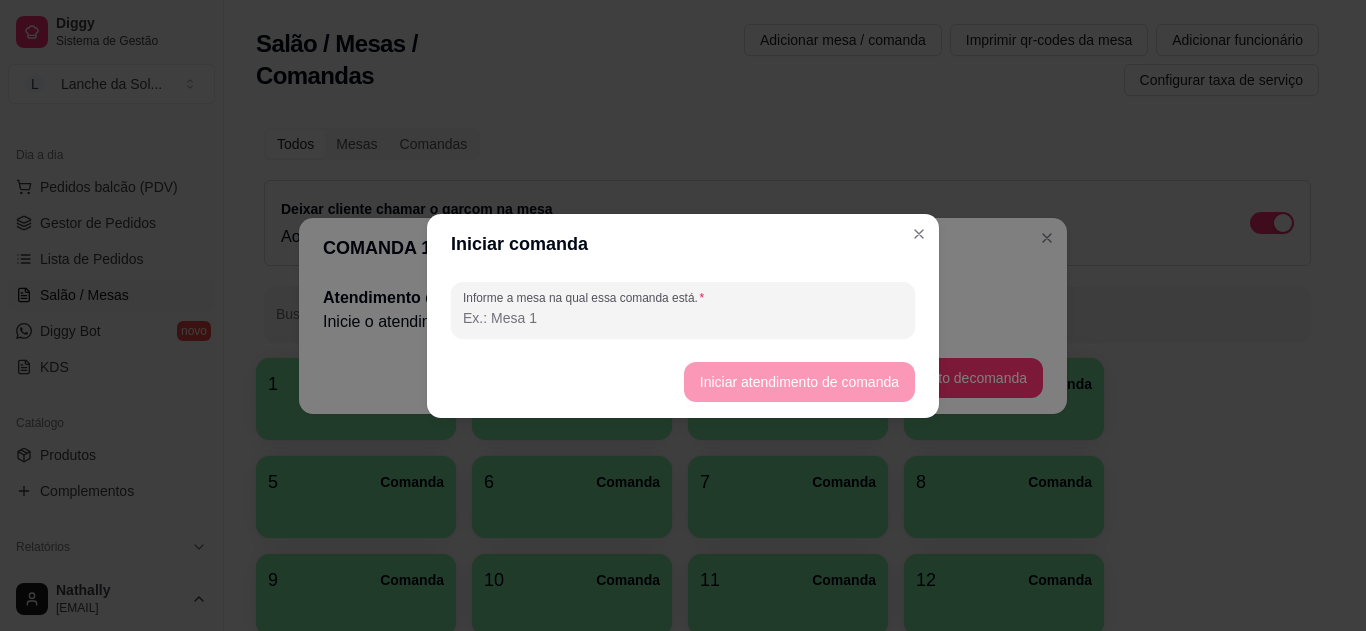 click on "Informe a mesa na qual essa comanda está." at bounding box center (683, 318) 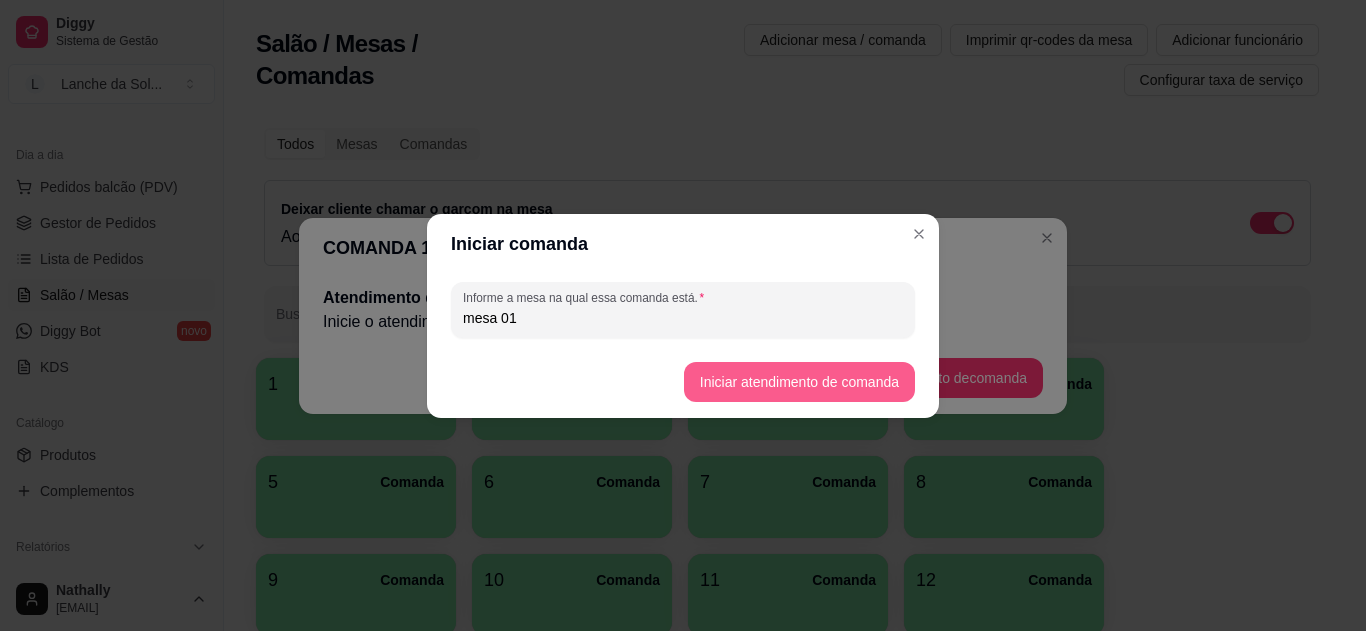 type on "mesa 01" 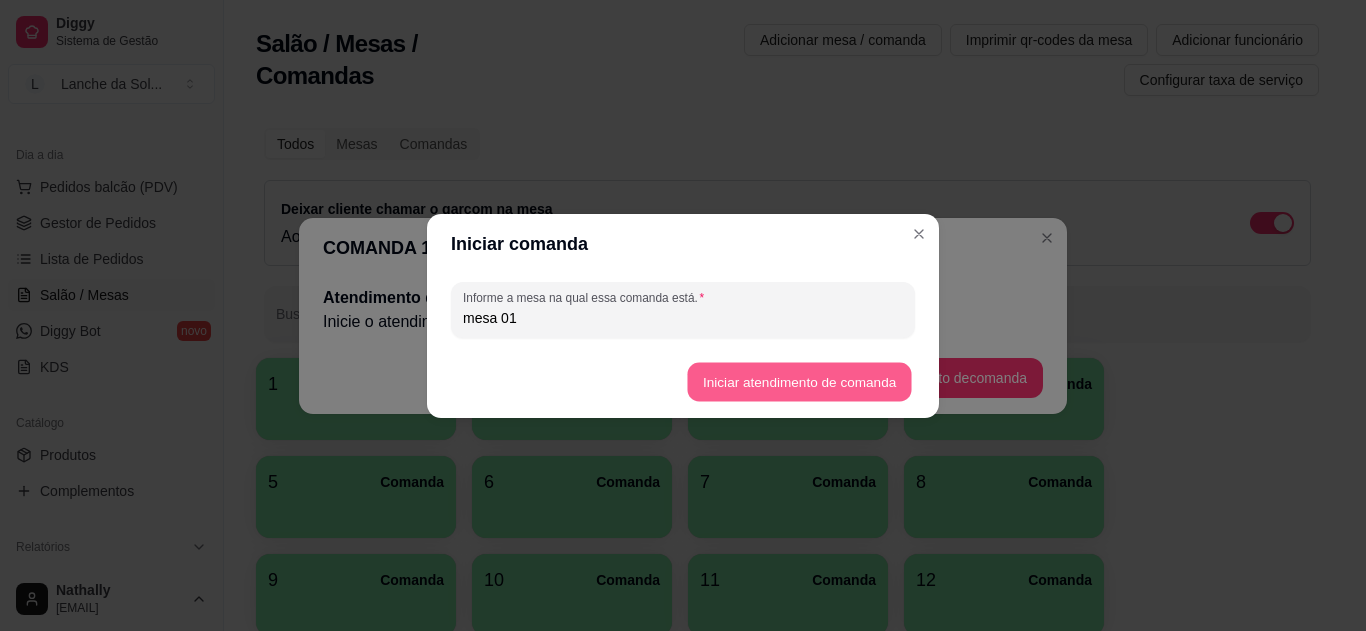 click on "Iniciar atendimento de comanda" at bounding box center [799, 381] 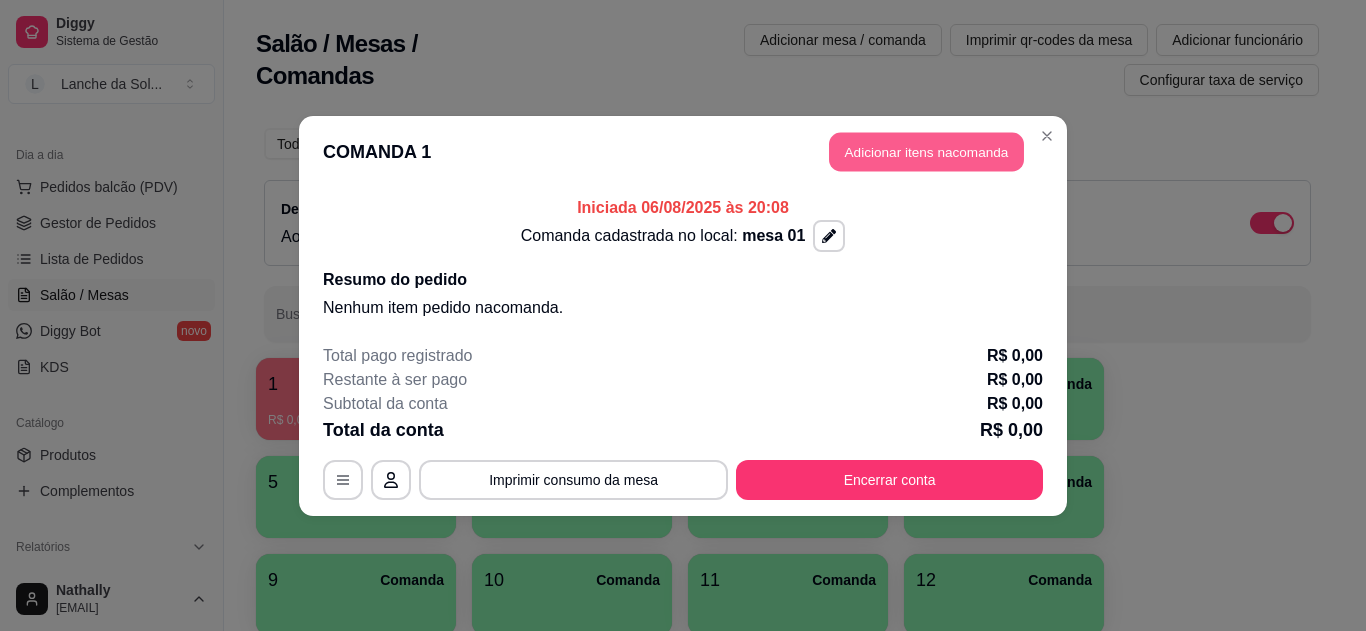 click on "Adicionar itens na  comanda" at bounding box center (926, 151) 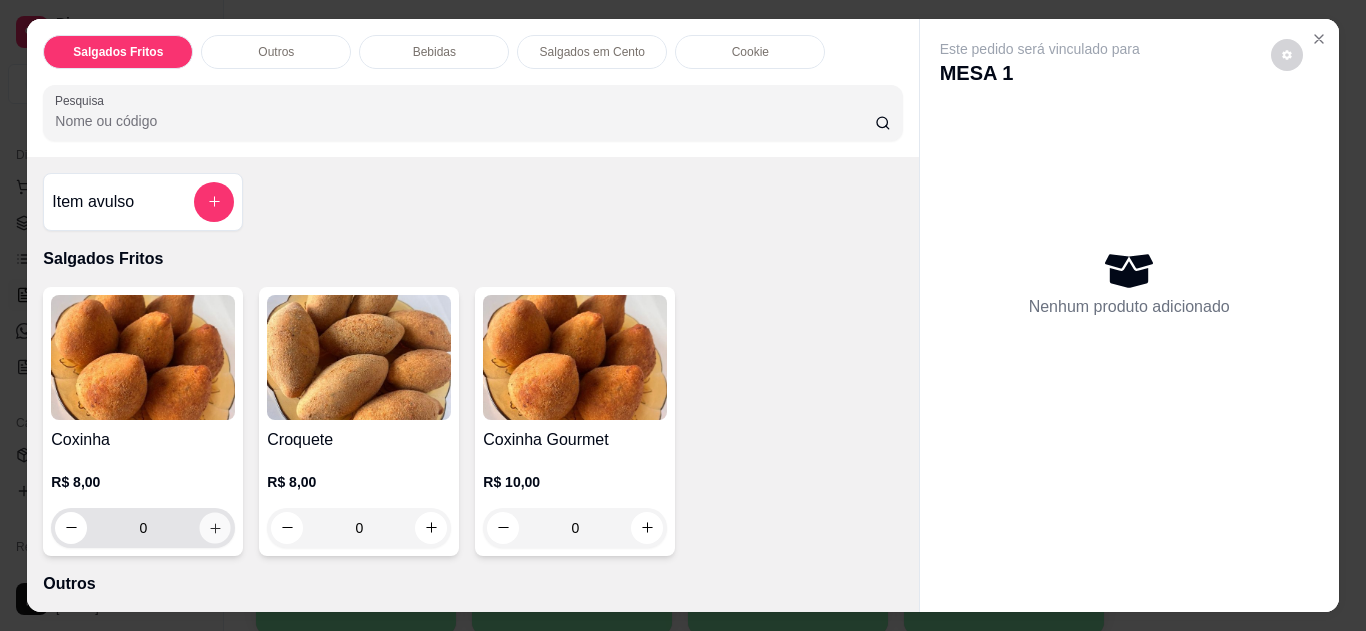 click 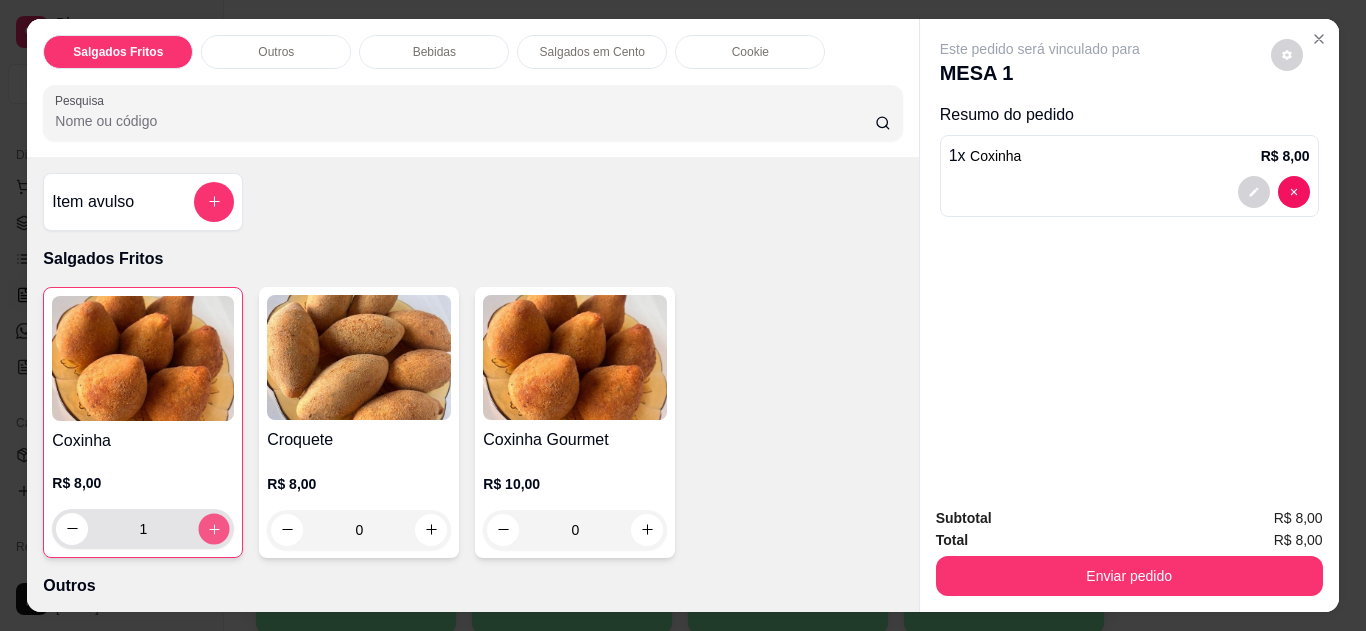 click 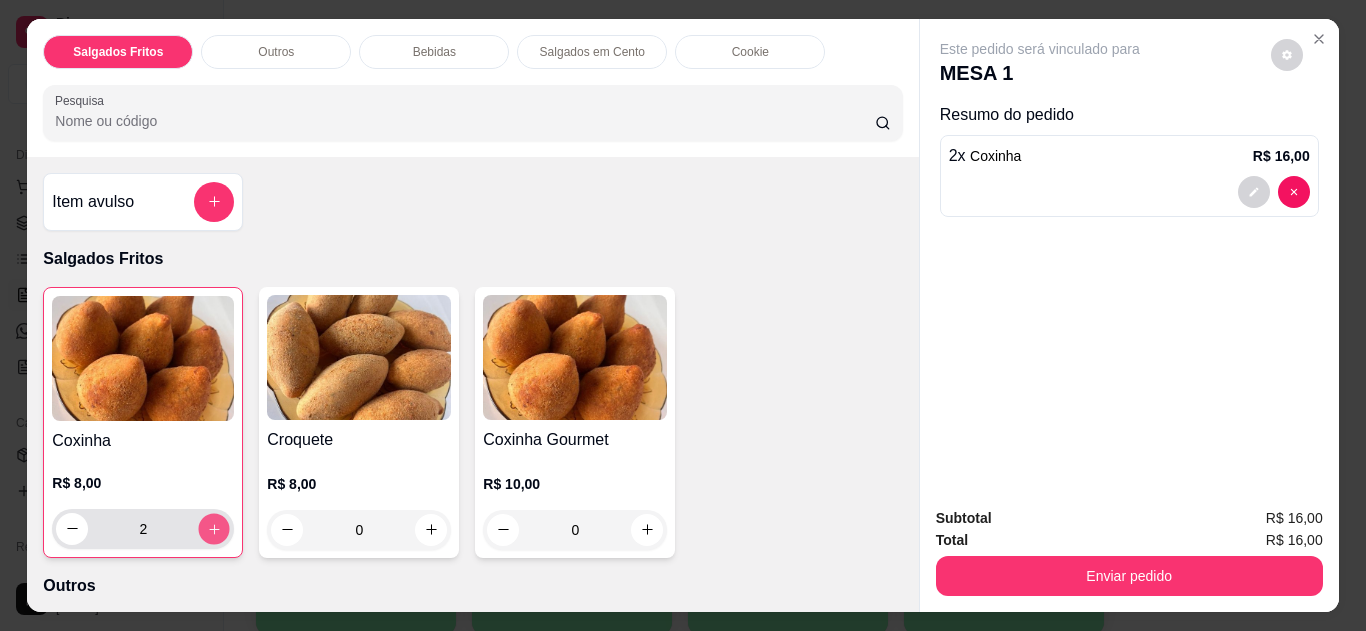 click 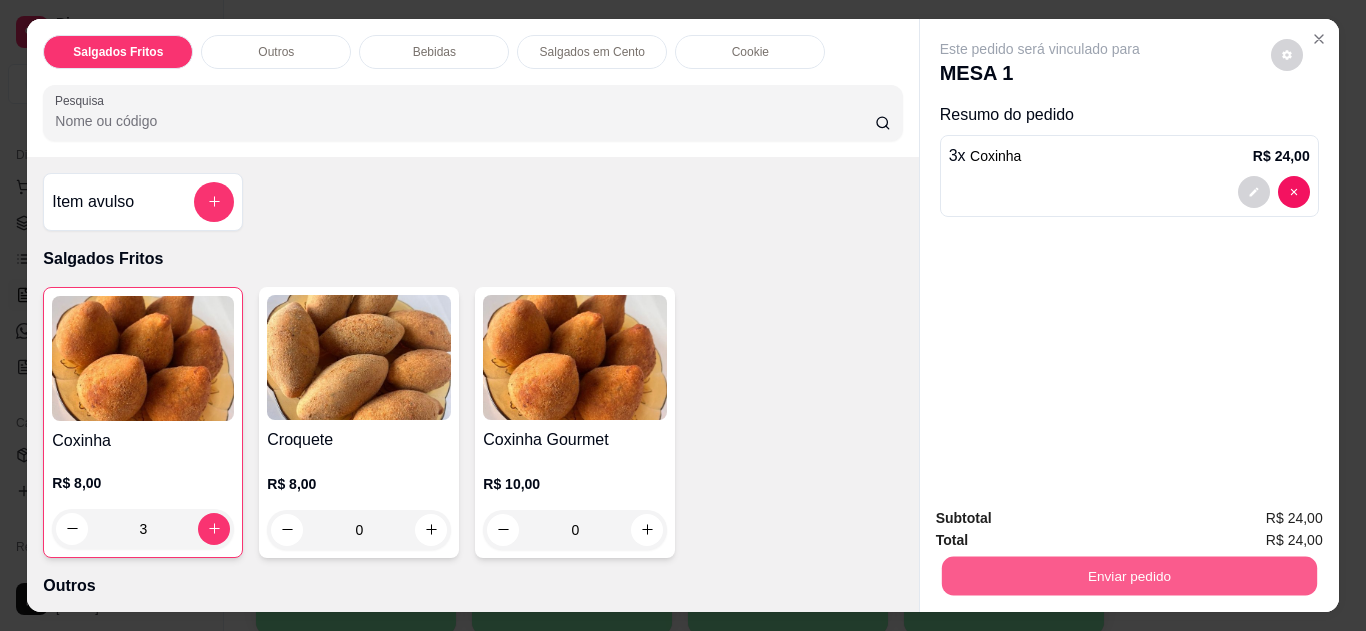 click on "Enviar pedido" at bounding box center [1128, 576] 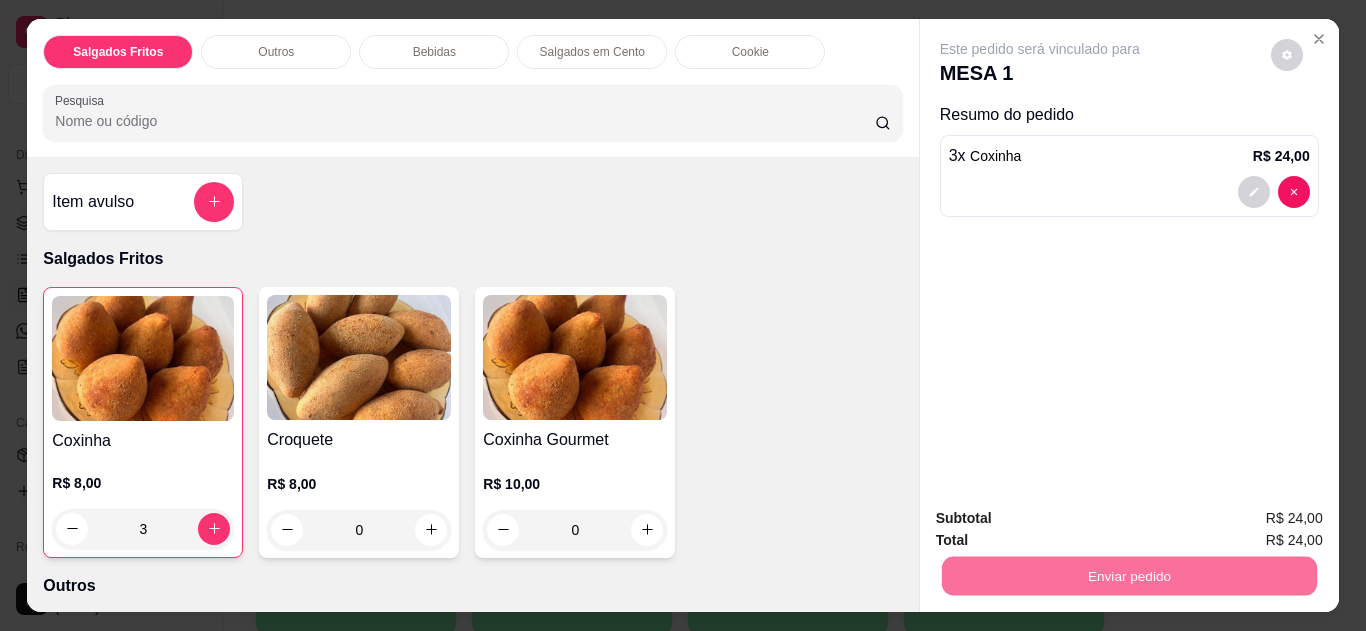 click on "Não registrar e enviar pedido" at bounding box center (1063, 519) 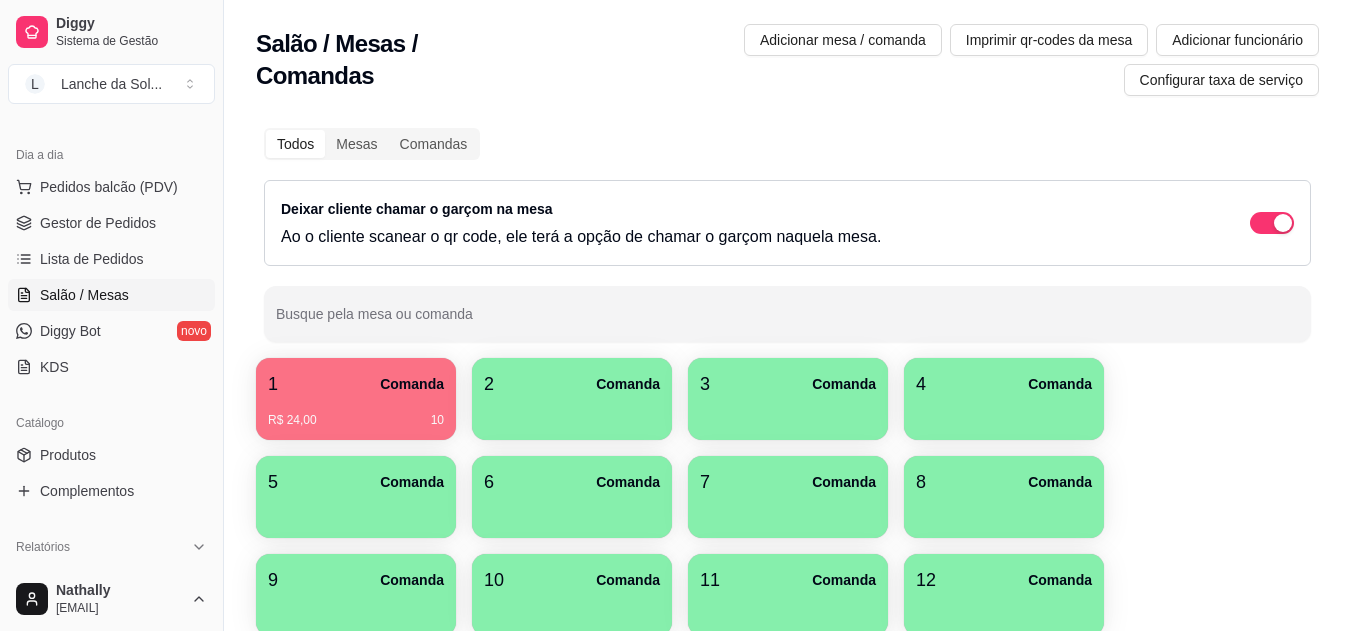 click on "Produtos" at bounding box center [111, 455] 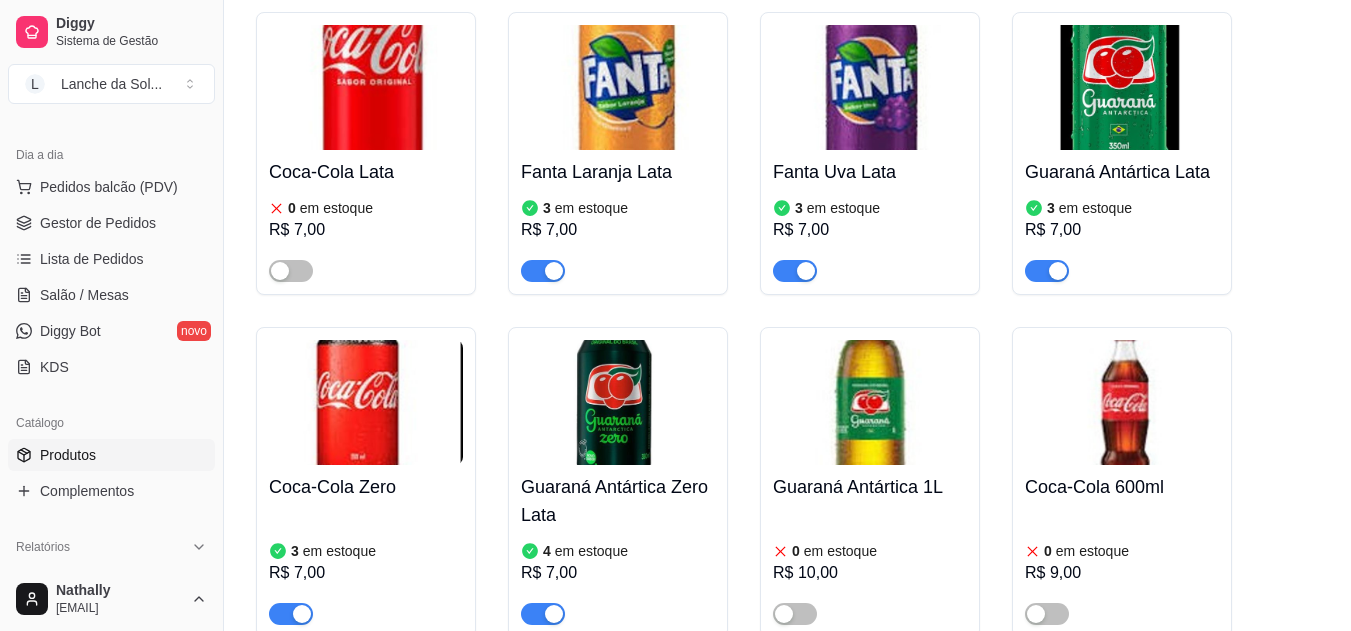 scroll, scrollTop: 5399, scrollLeft: 0, axis: vertical 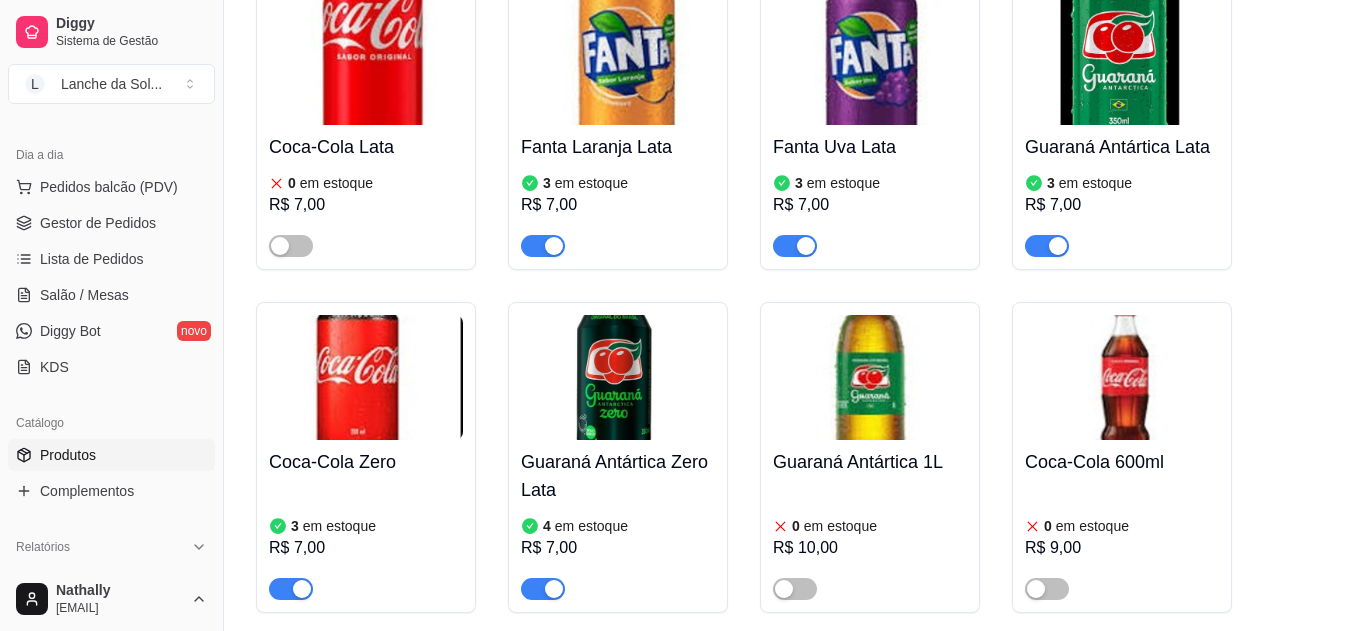 click on "Gestor de Pedidos" at bounding box center [98, 223] 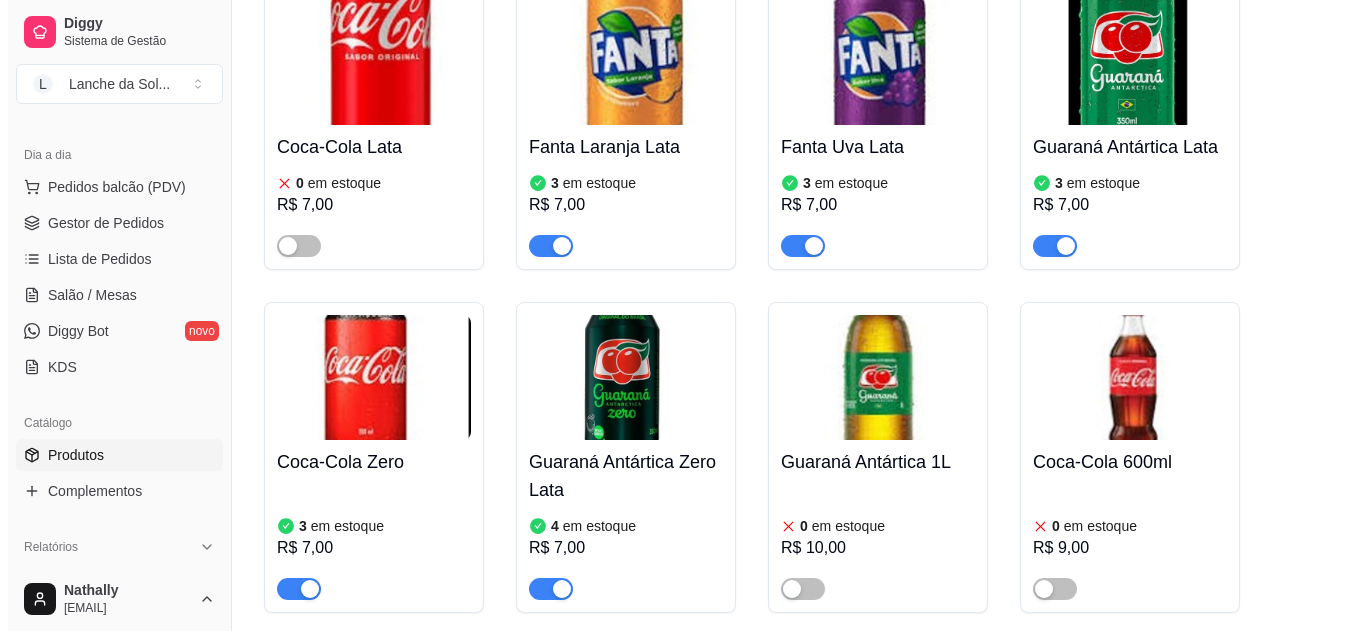 scroll, scrollTop: 0, scrollLeft: 0, axis: both 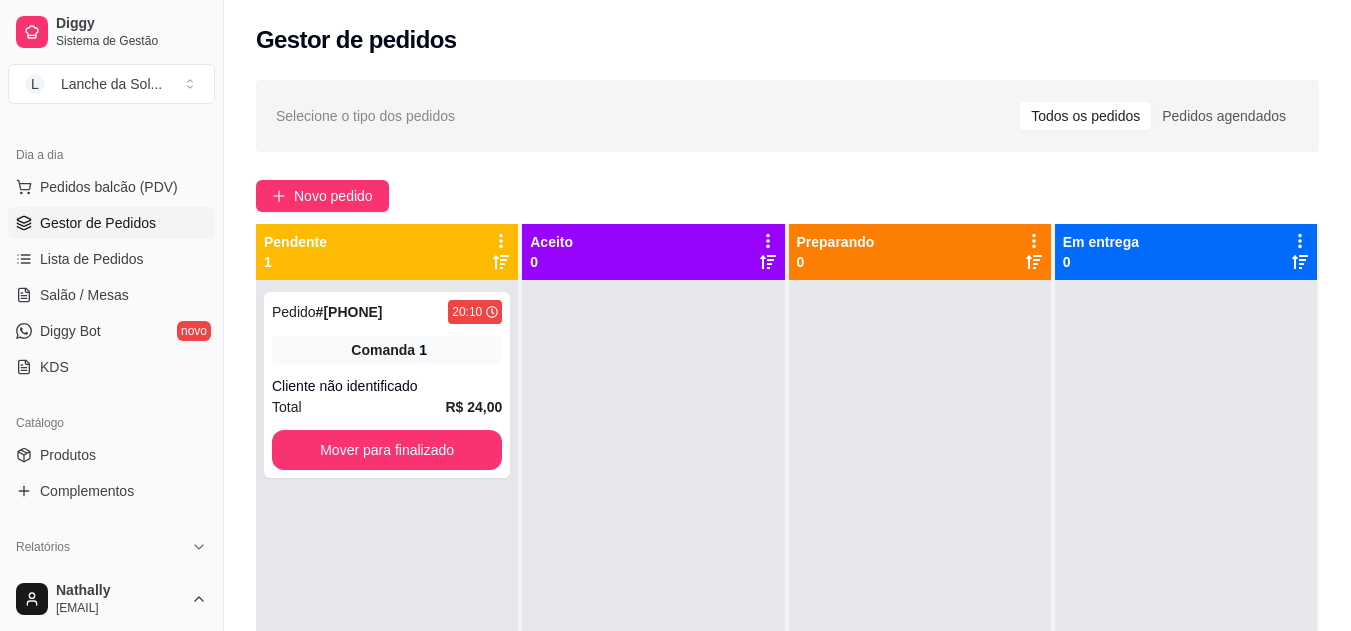 click on "Salão / Mesas" at bounding box center [84, 295] 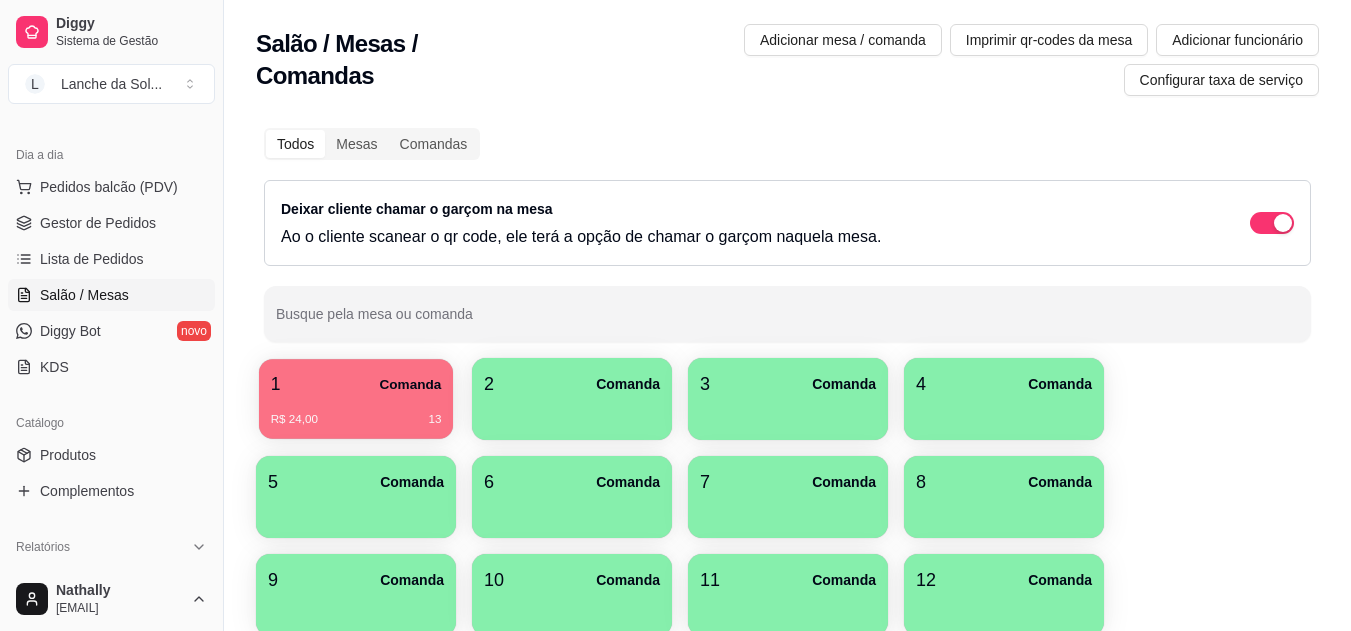 click on "R$ 24,00 13" at bounding box center (356, 420) 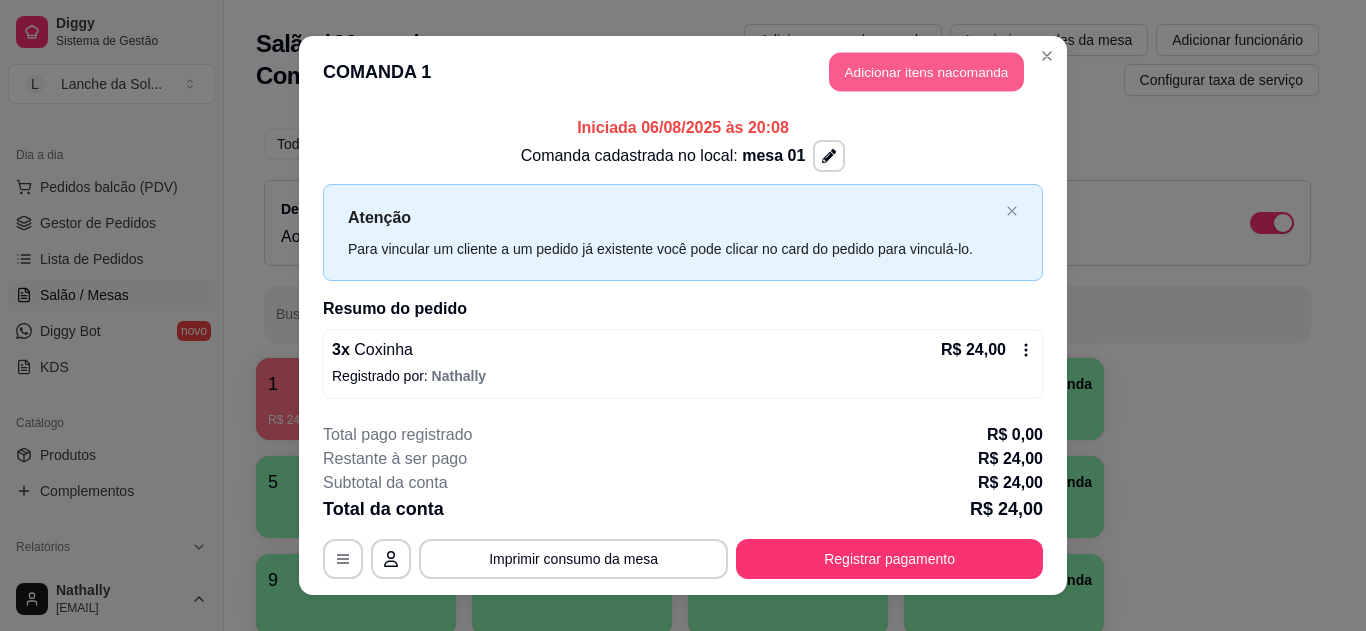 click on "Adicionar itens na  comanda" at bounding box center (926, 72) 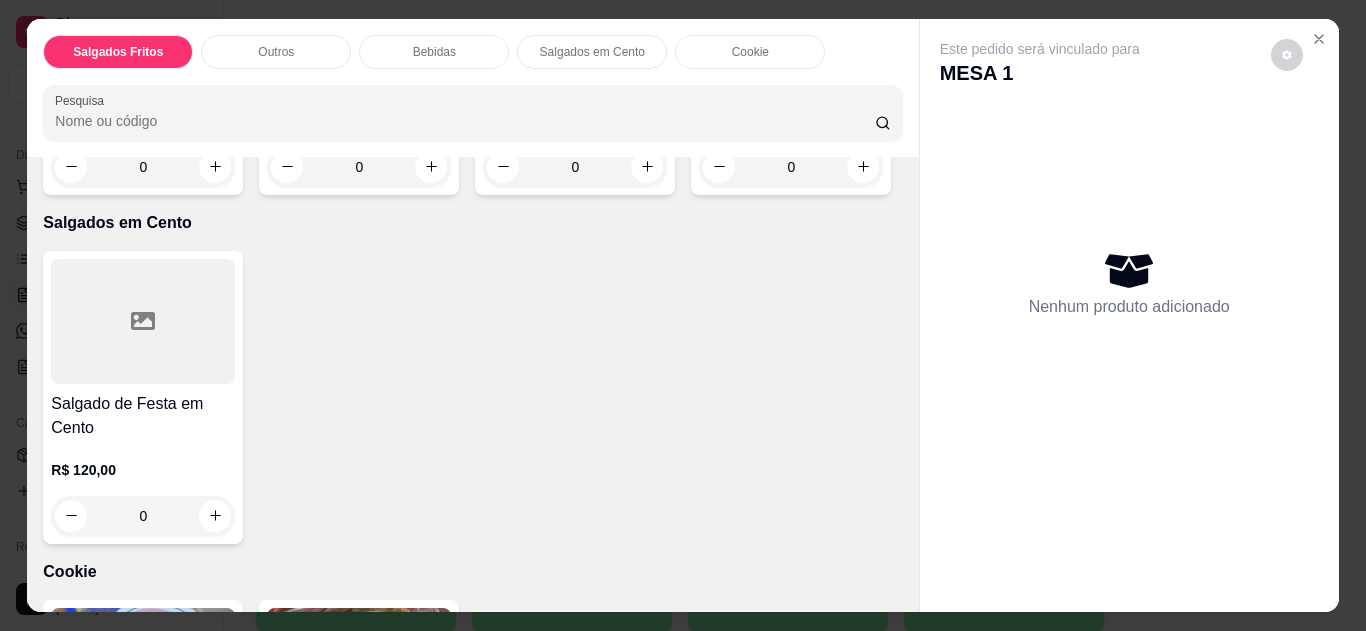 scroll, scrollTop: 1360, scrollLeft: 0, axis: vertical 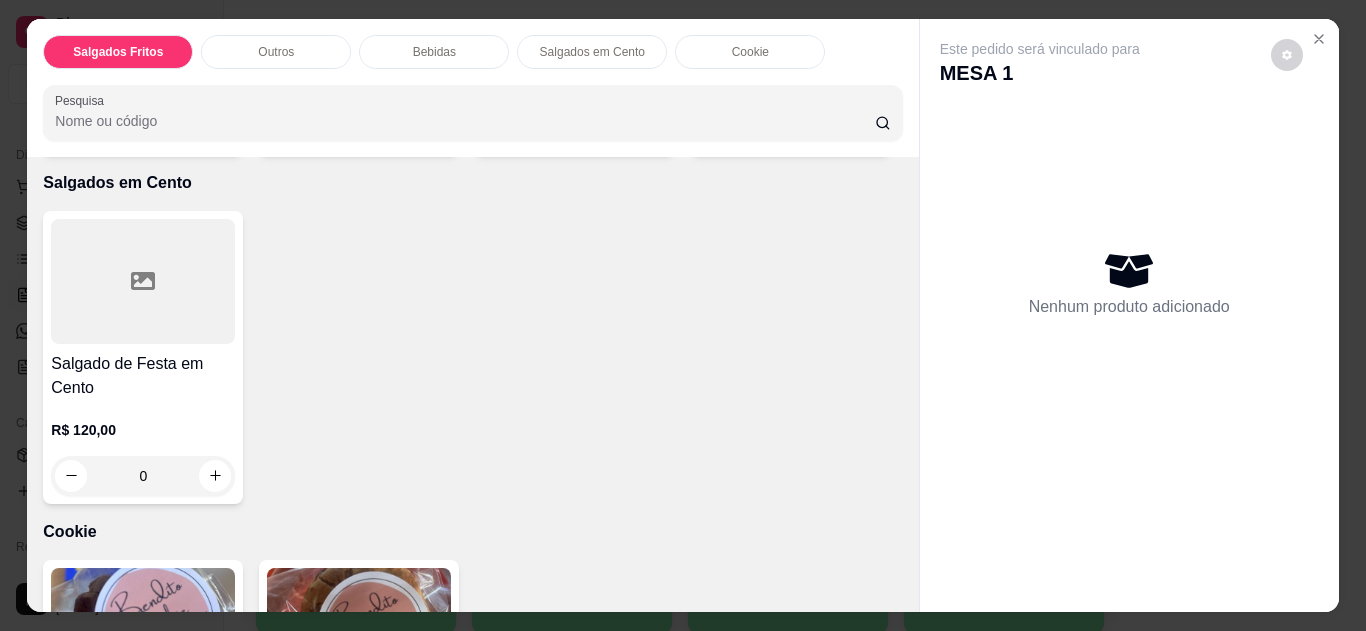 click 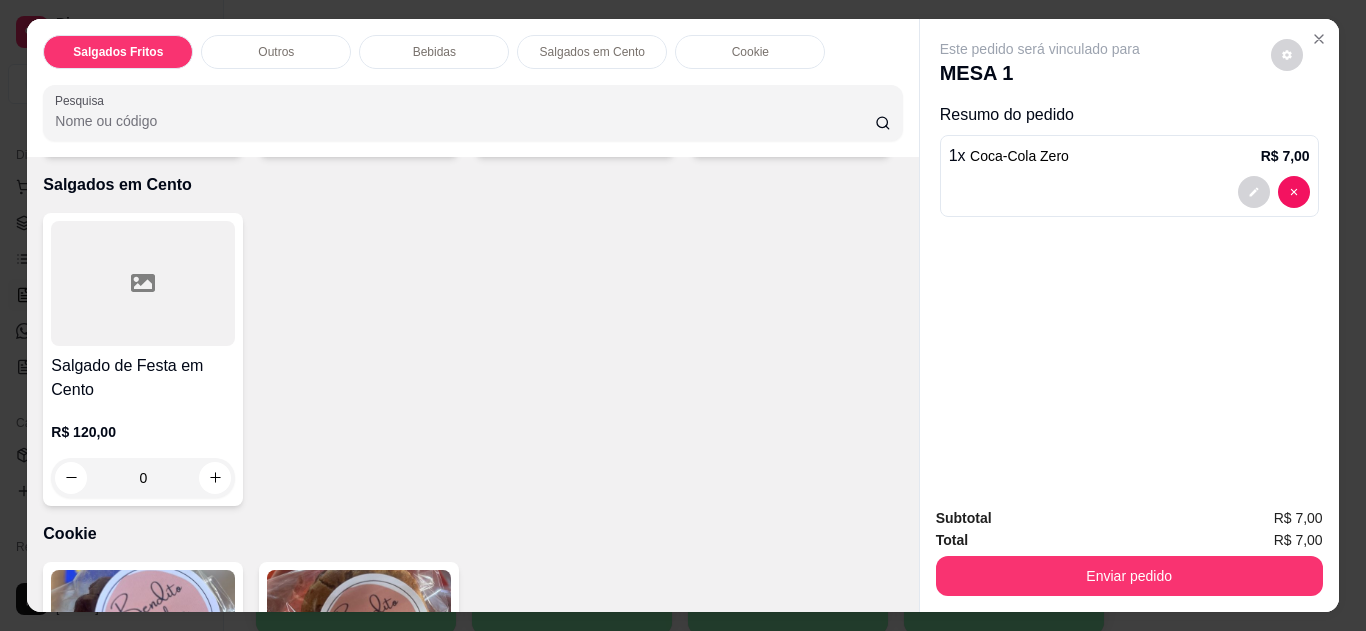 click 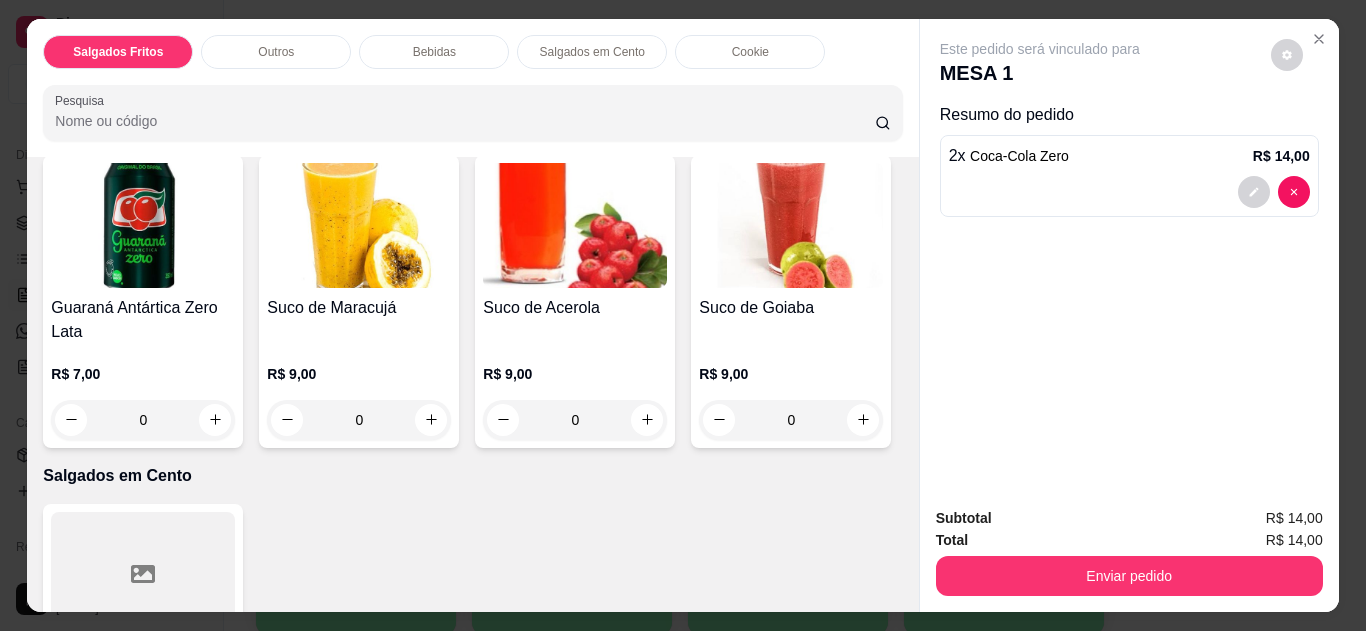 scroll, scrollTop: 1000, scrollLeft: 0, axis: vertical 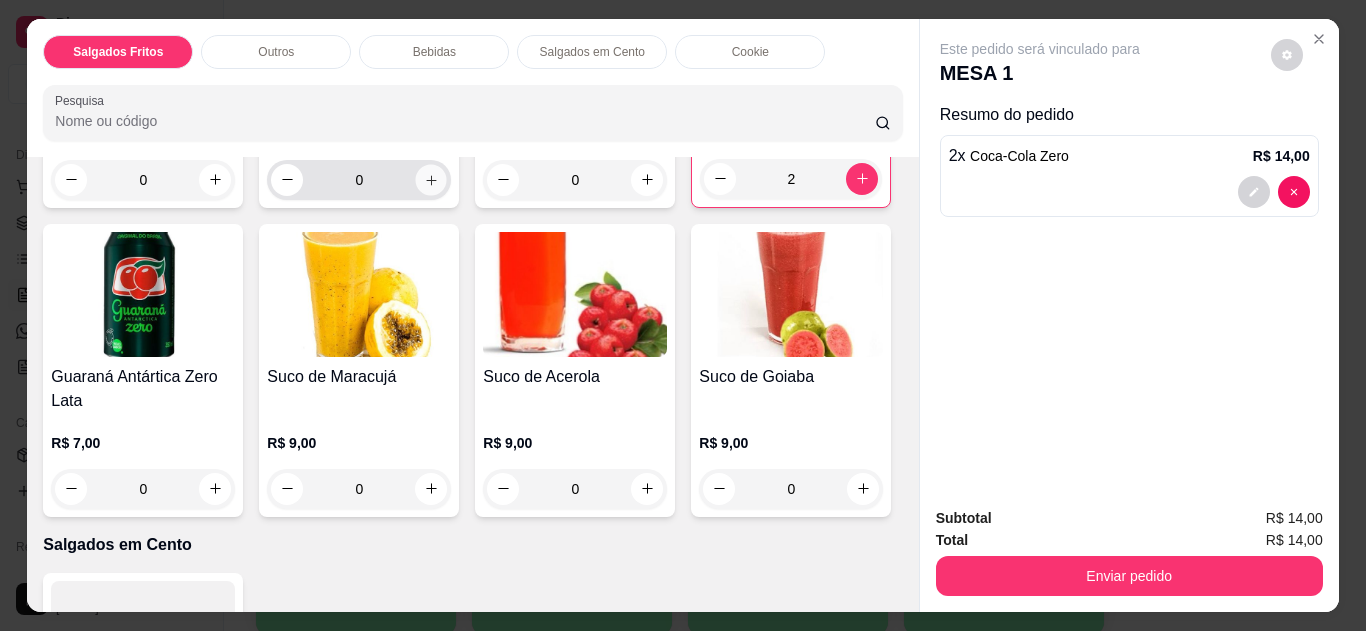 click at bounding box center (431, 179) 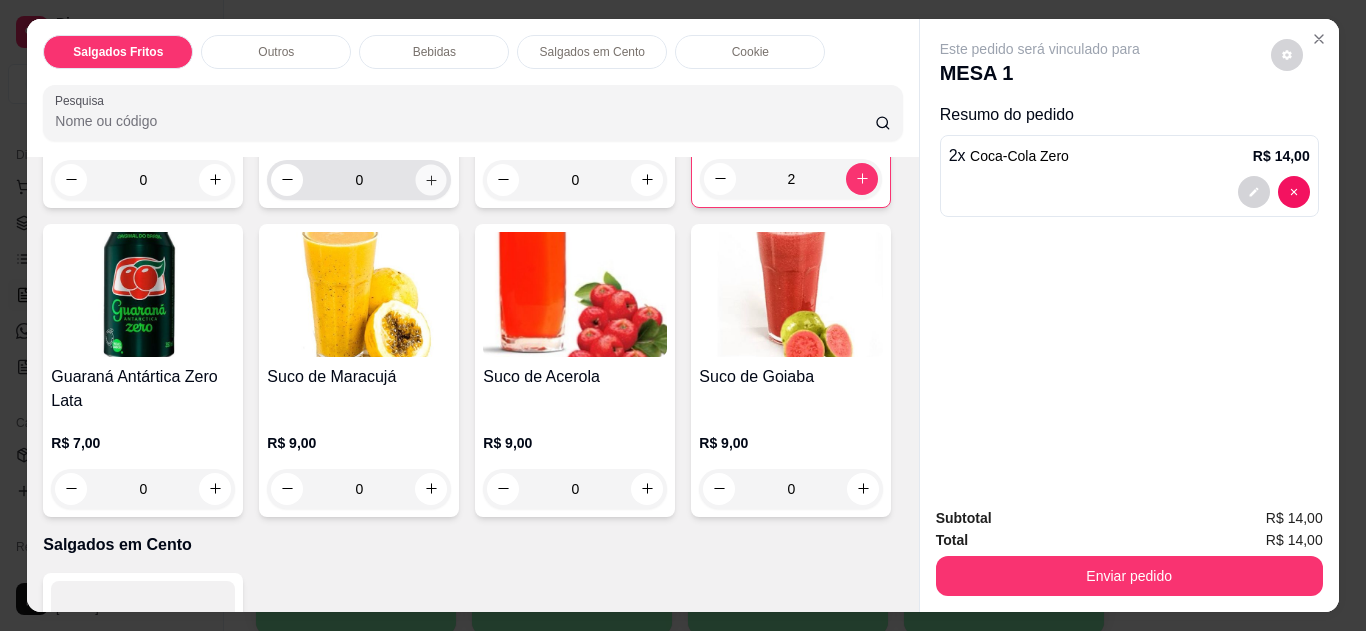 type on "1" 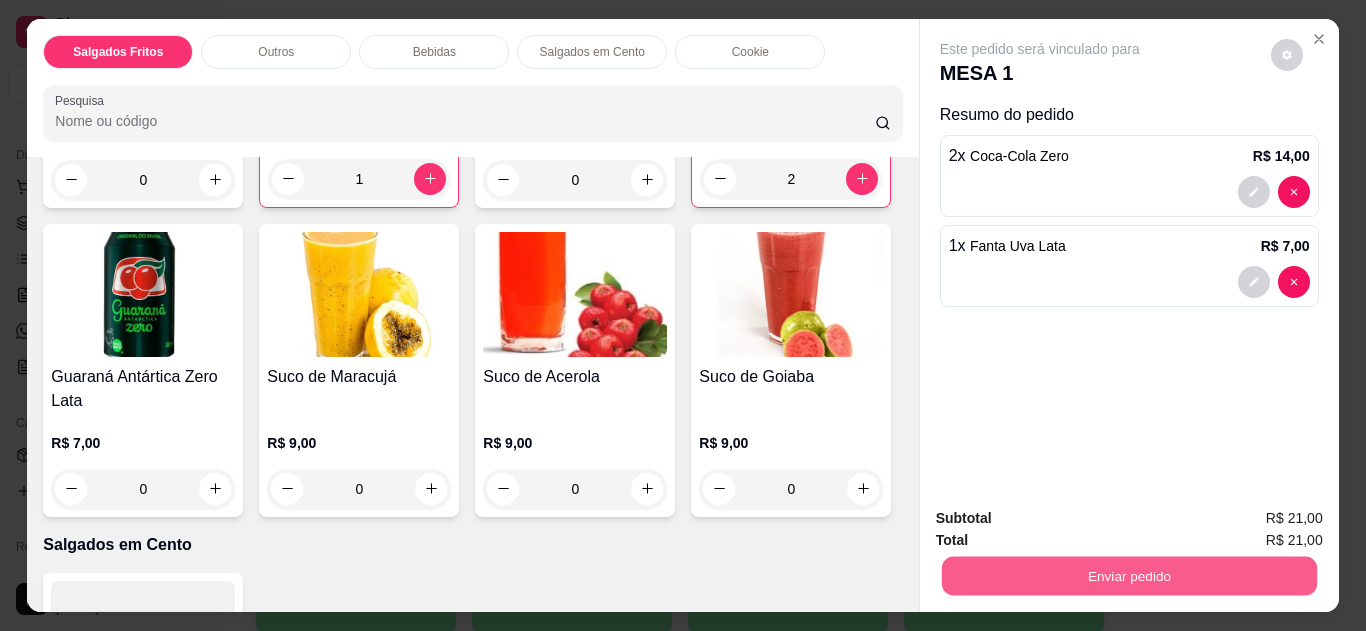 click on "Enviar pedido" at bounding box center (1128, 576) 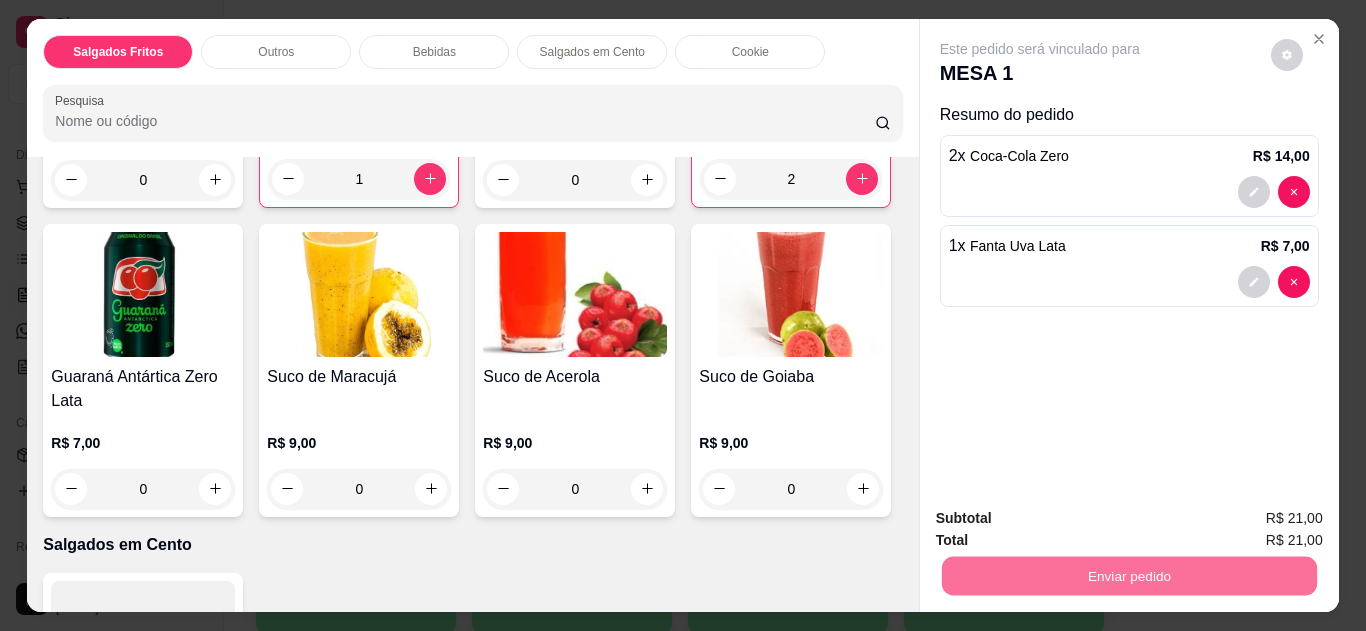 click on "Não registrar e enviar pedido" at bounding box center [1063, 519] 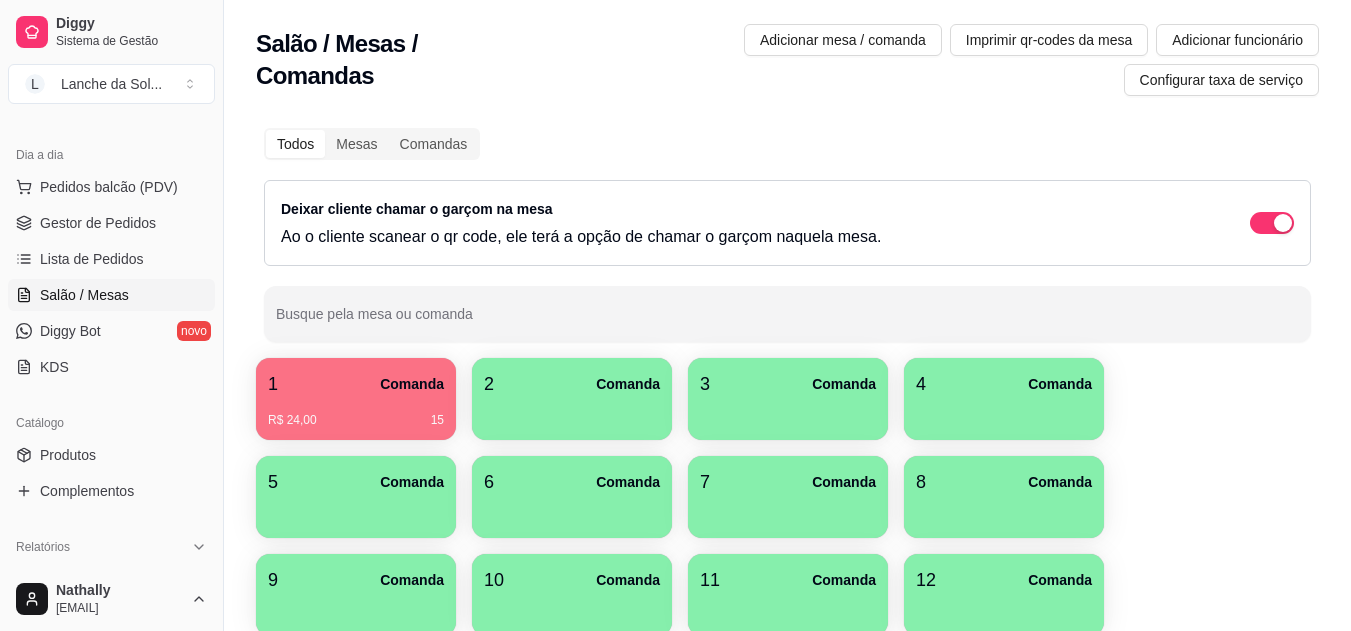 click on "Comanda" at bounding box center (412, 384) 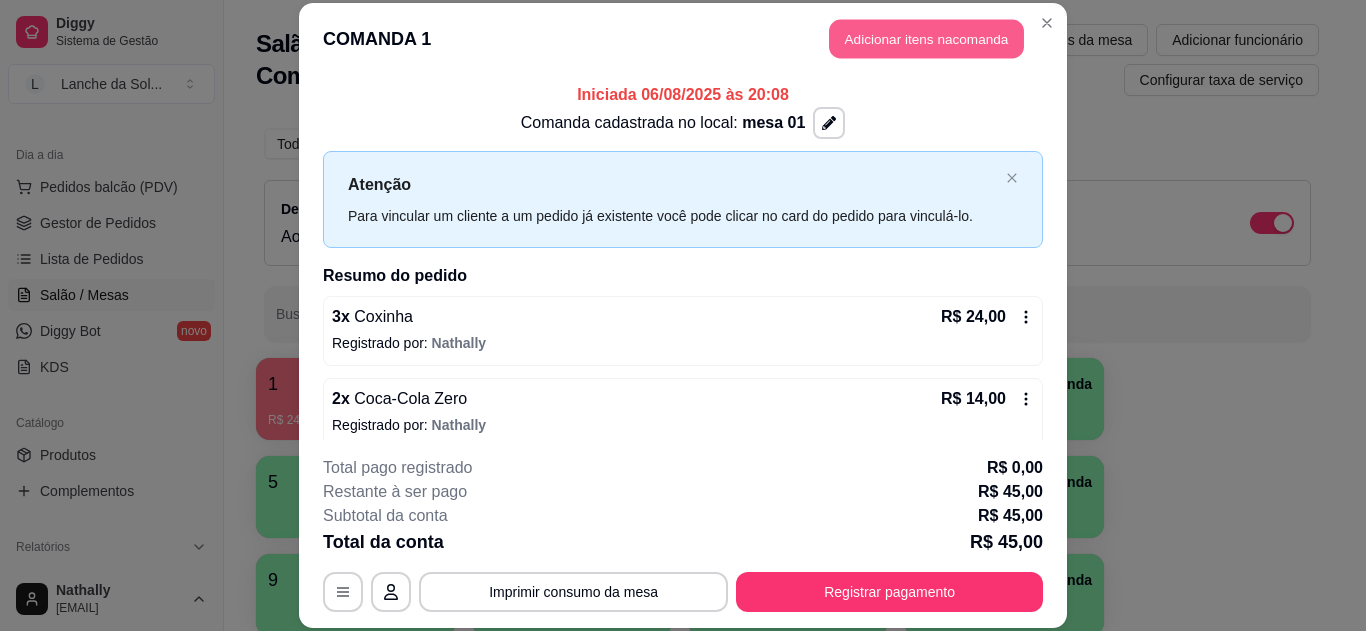 click on "Adicionar itens na  comanda" at bounding box center (926, 39) 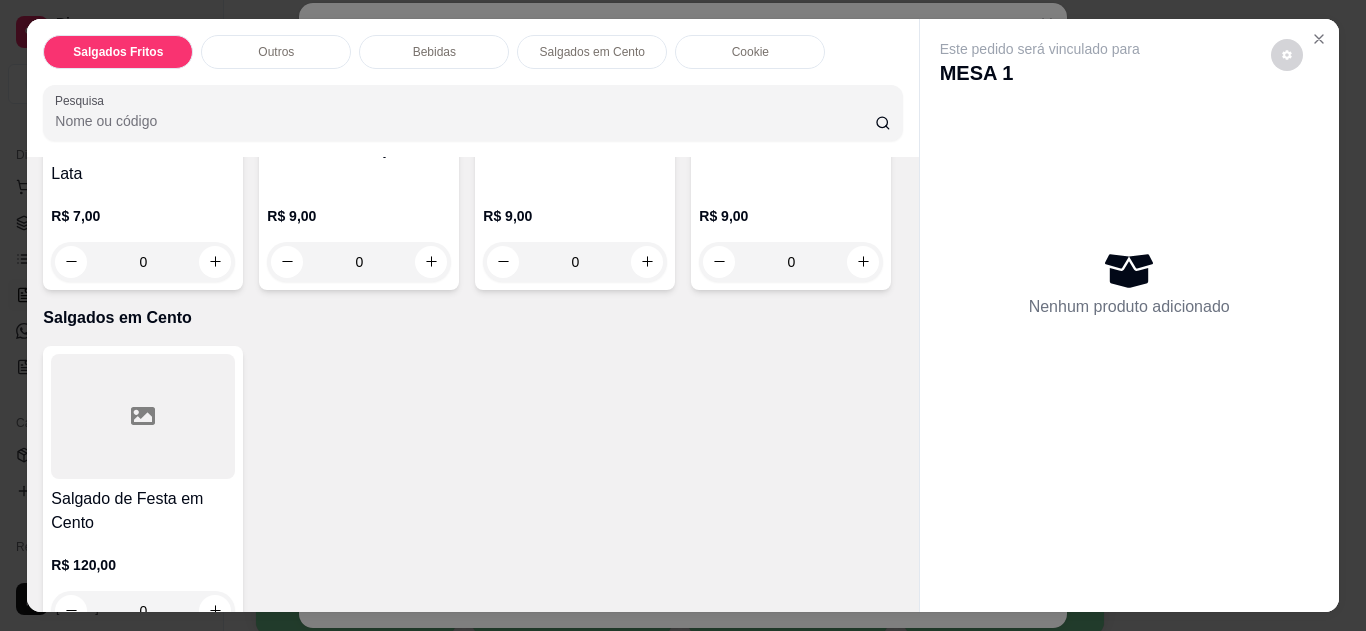 scroll, scrollTop: 1240, scrollLeft: 0, axis: vertical 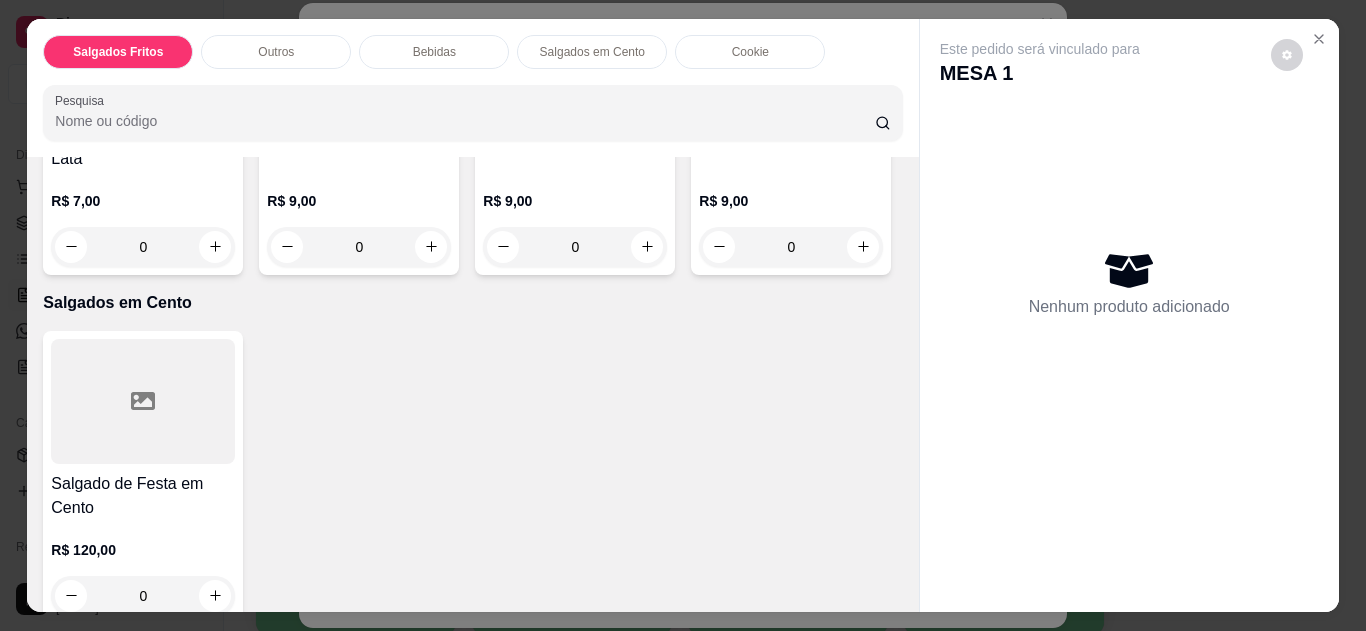 click at bounding box center [1319, 39] 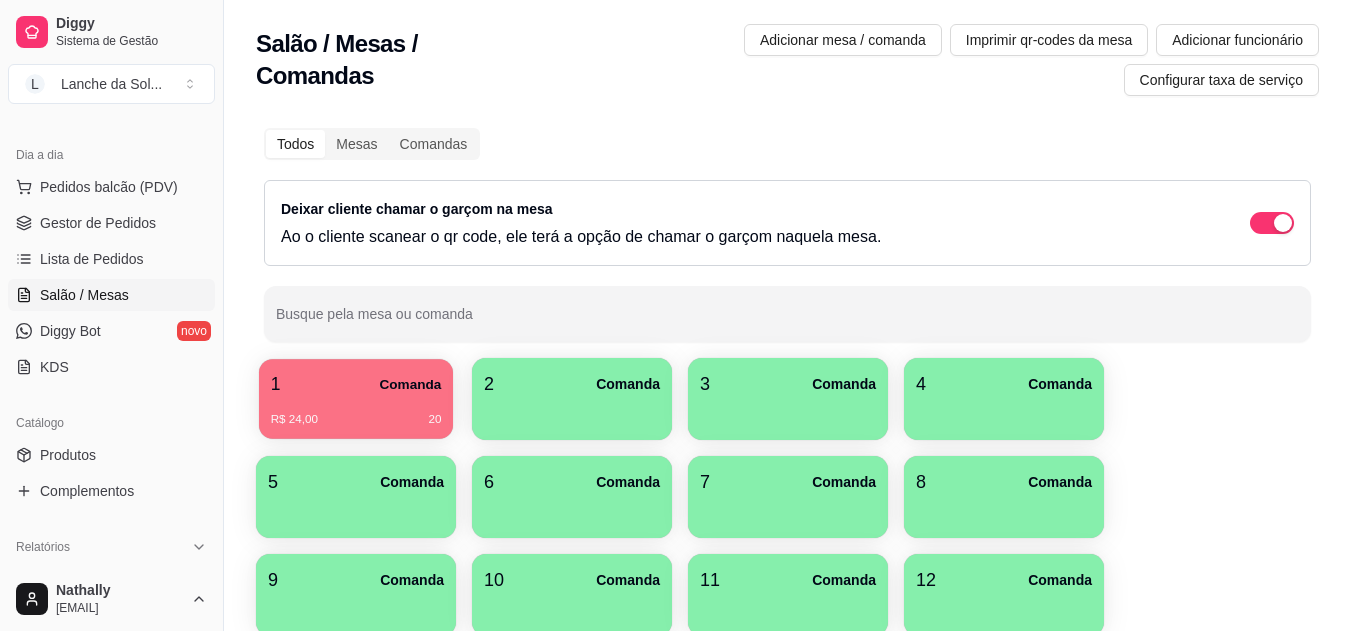 click on "R$ 24,00 20" at bounding box center (356, 420) 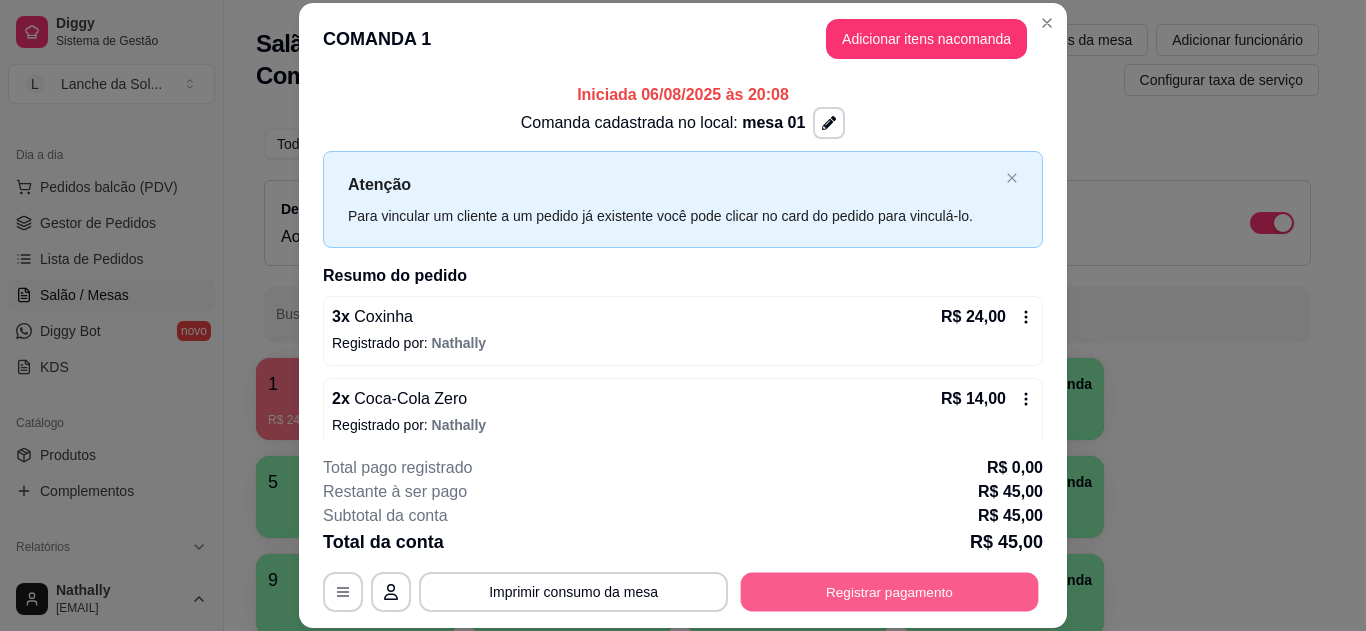 click on "Registrar pagamento" at bounding box center (890, 591) 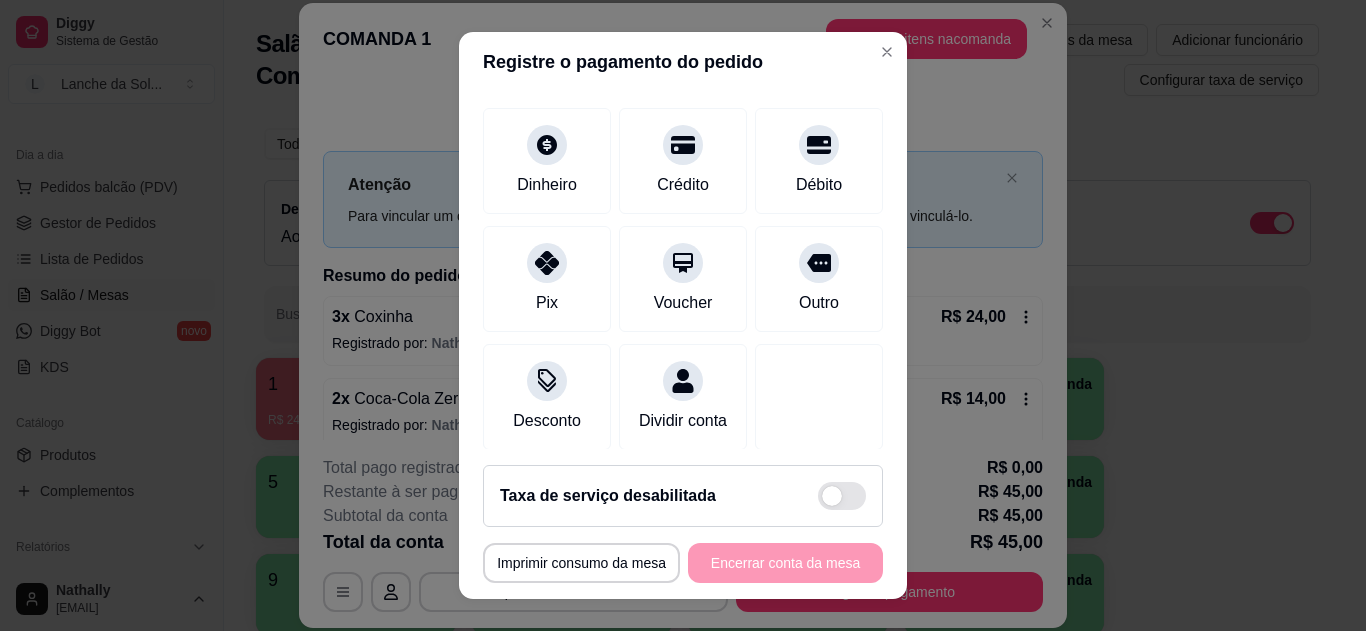 scroll, scrollTop: 156, scrollLeft: 0, axis: vertical 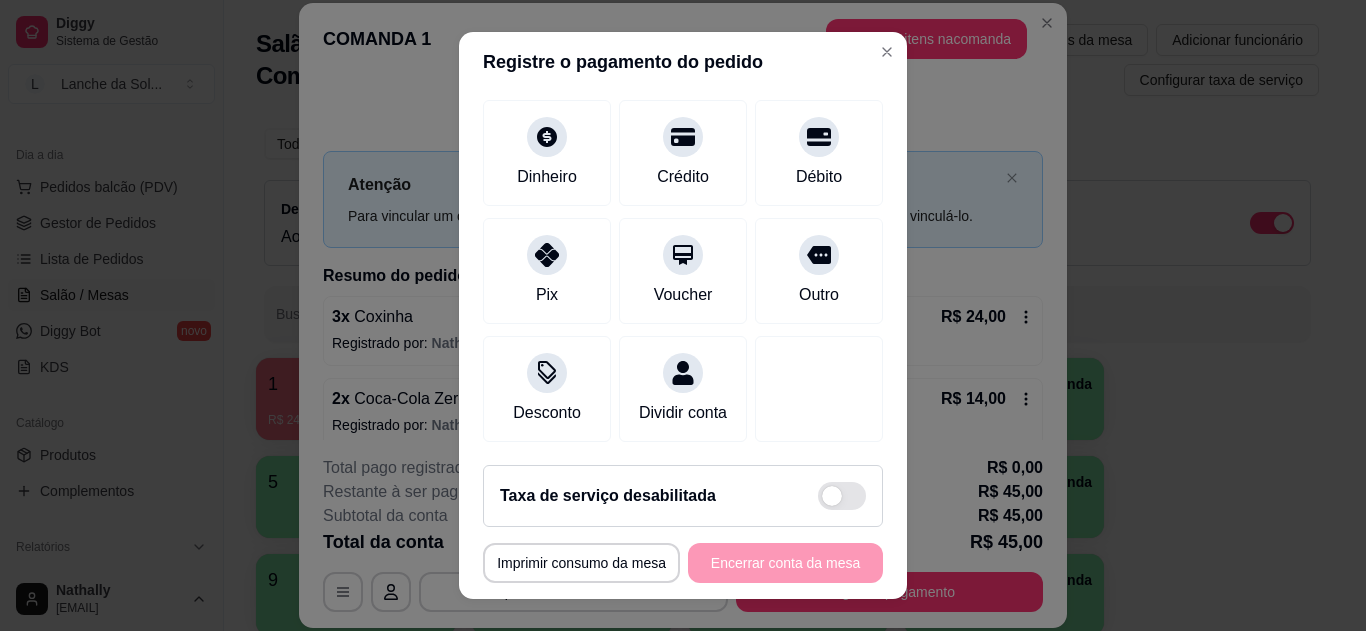 click on "Dividir conta" at bounding box center [683, 413] 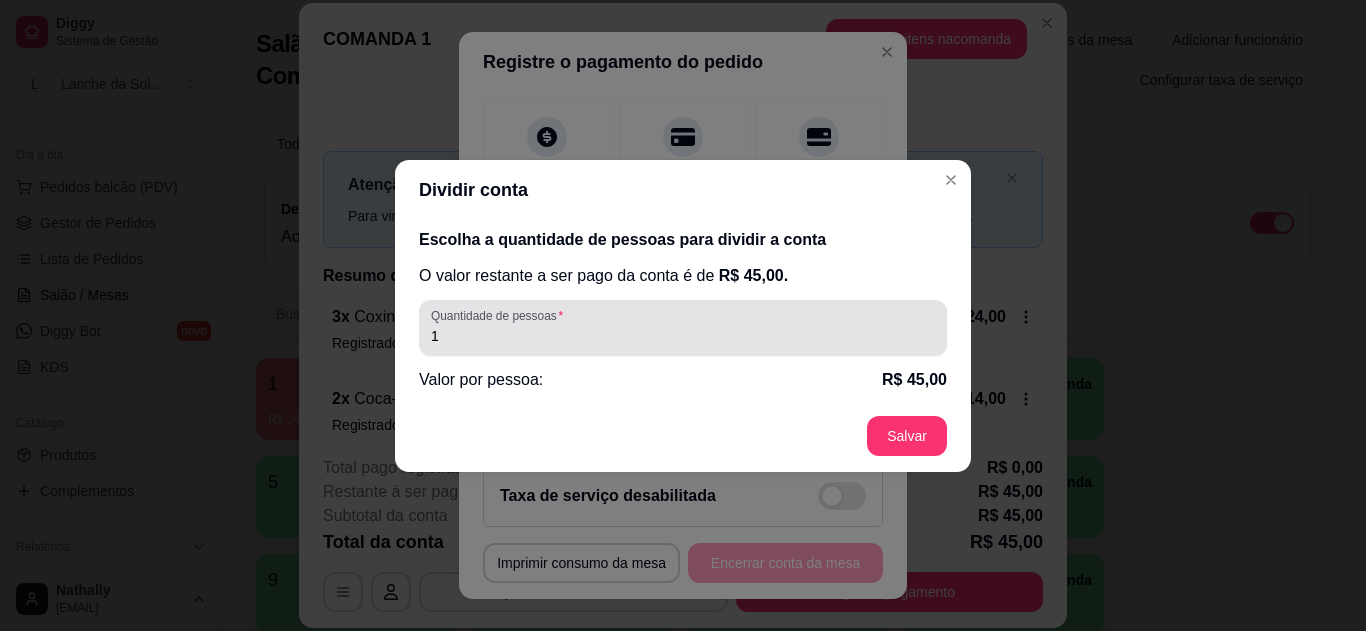 click on "1" at bounding box center (683, 336) 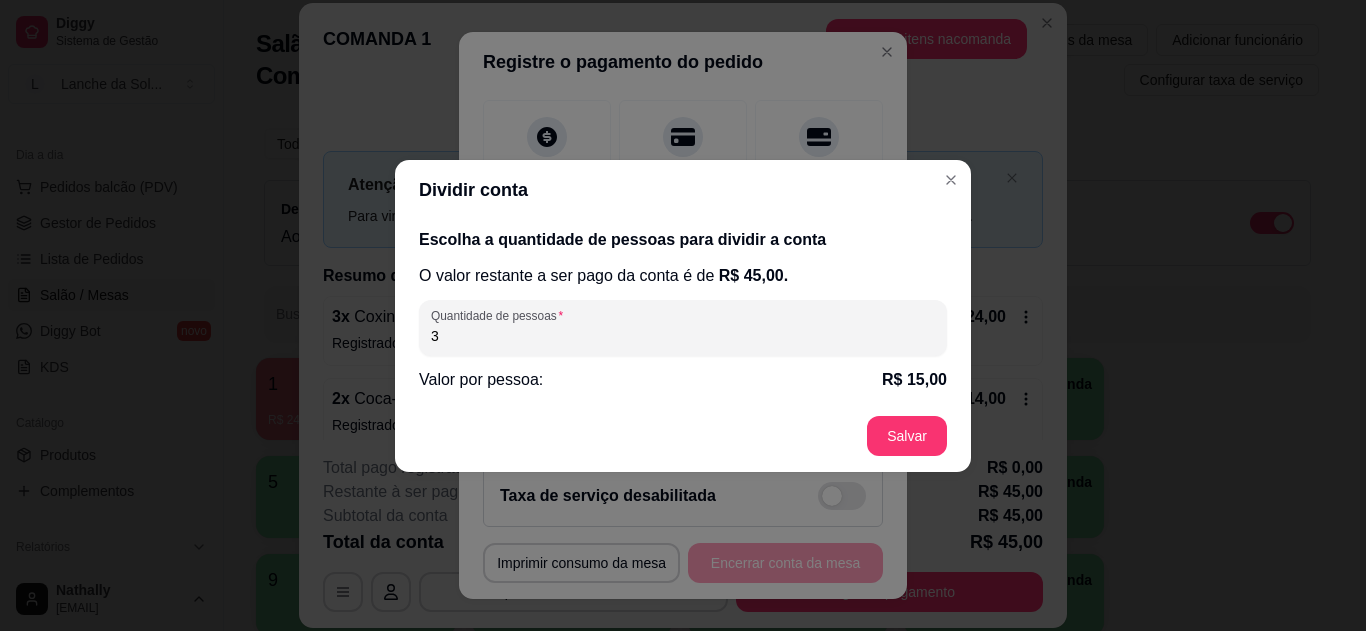 type on "3" 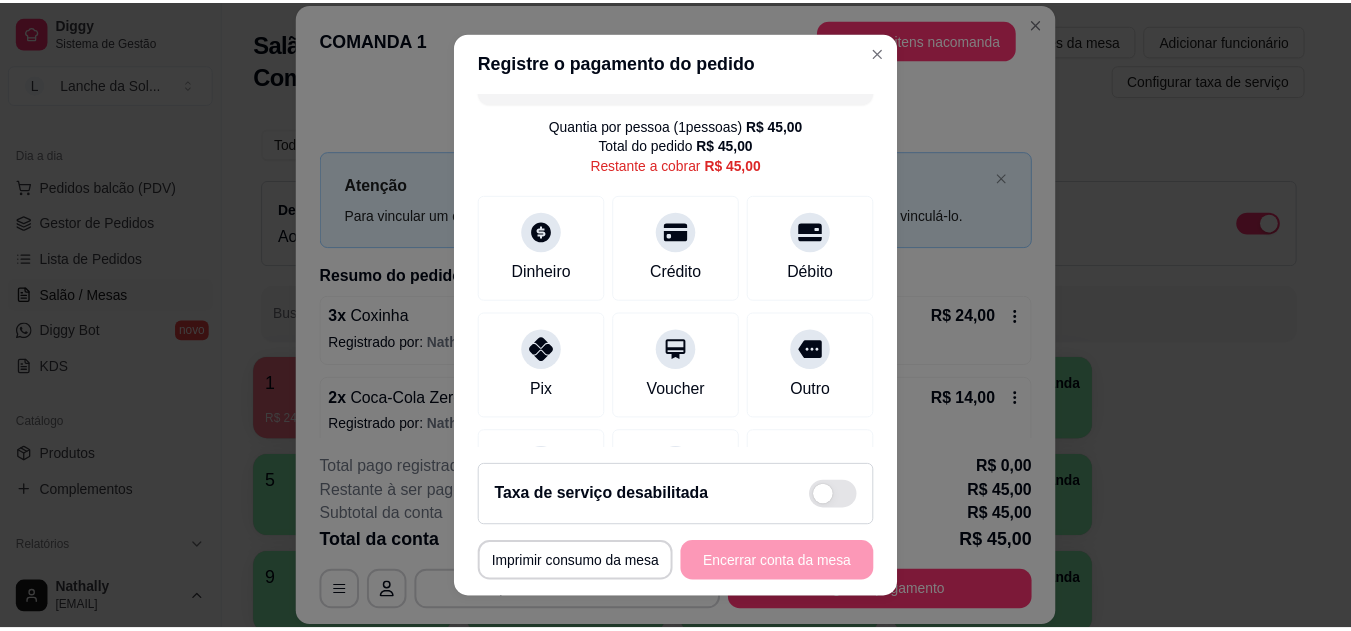 scroll, scrollTop: 36, scrollLeft: 0, axis: vertical 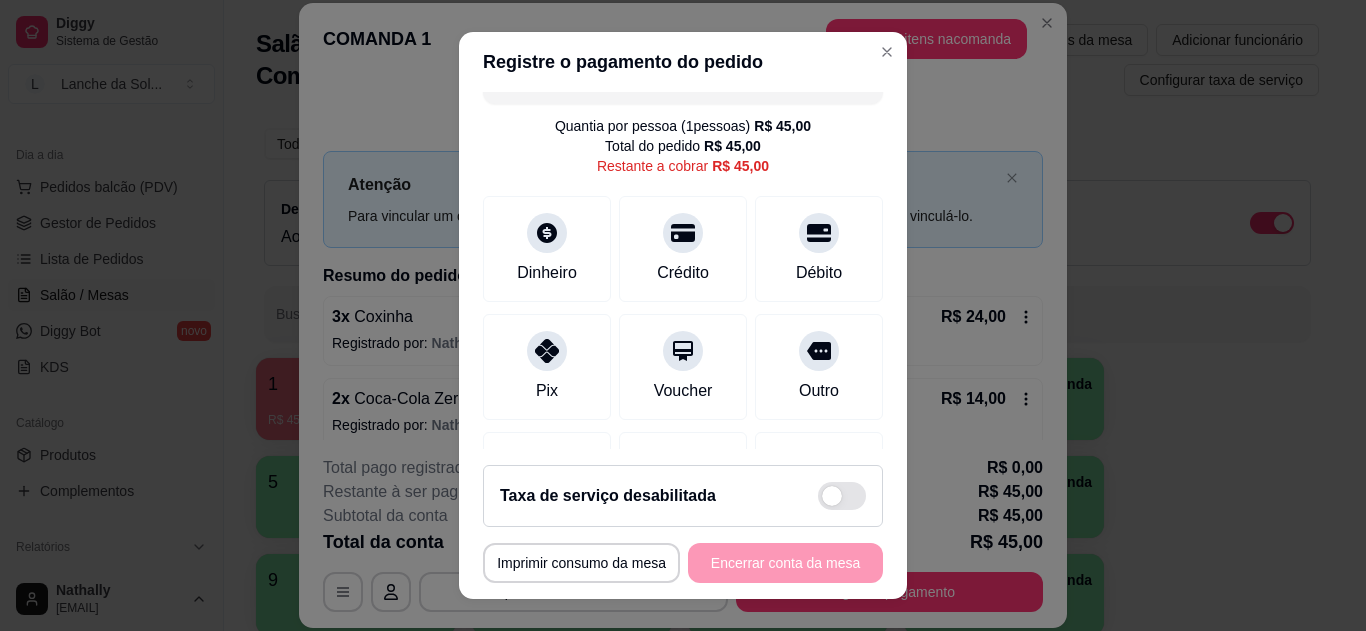 click on "Pix" at bounding box center (547, 367) 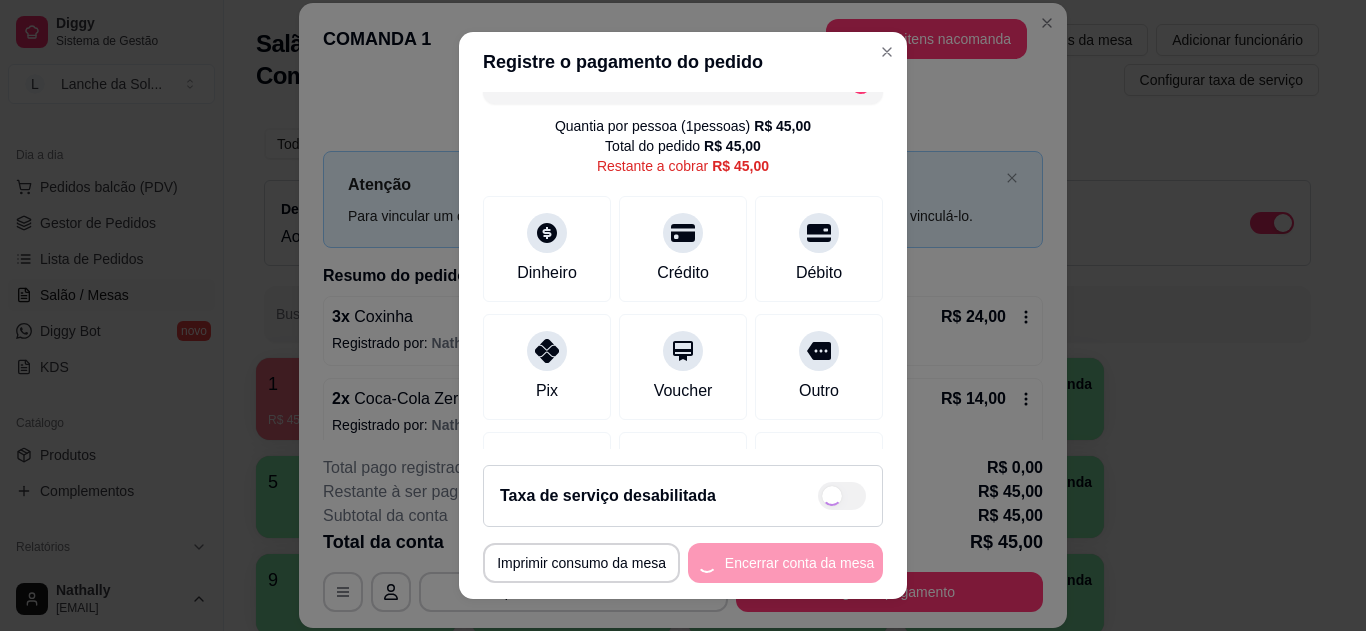 type on "R$ 0,00" 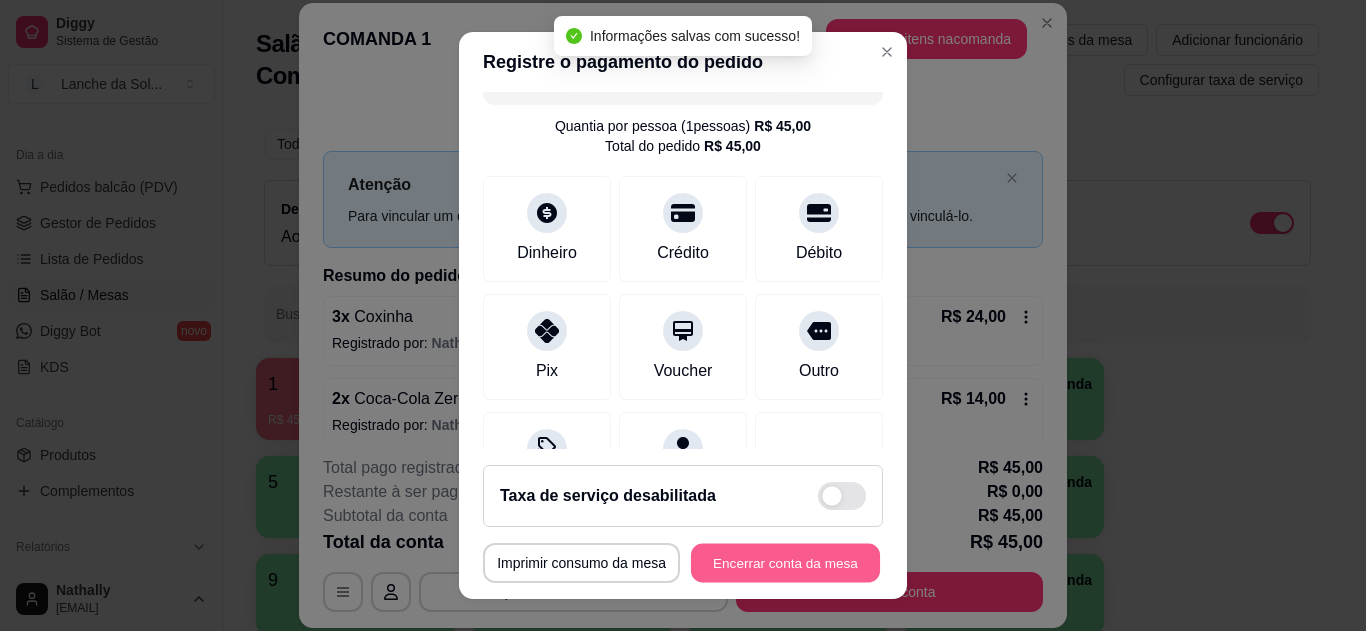 click on "Encerrar conta da mesa" at bounding box center (785, 563) 